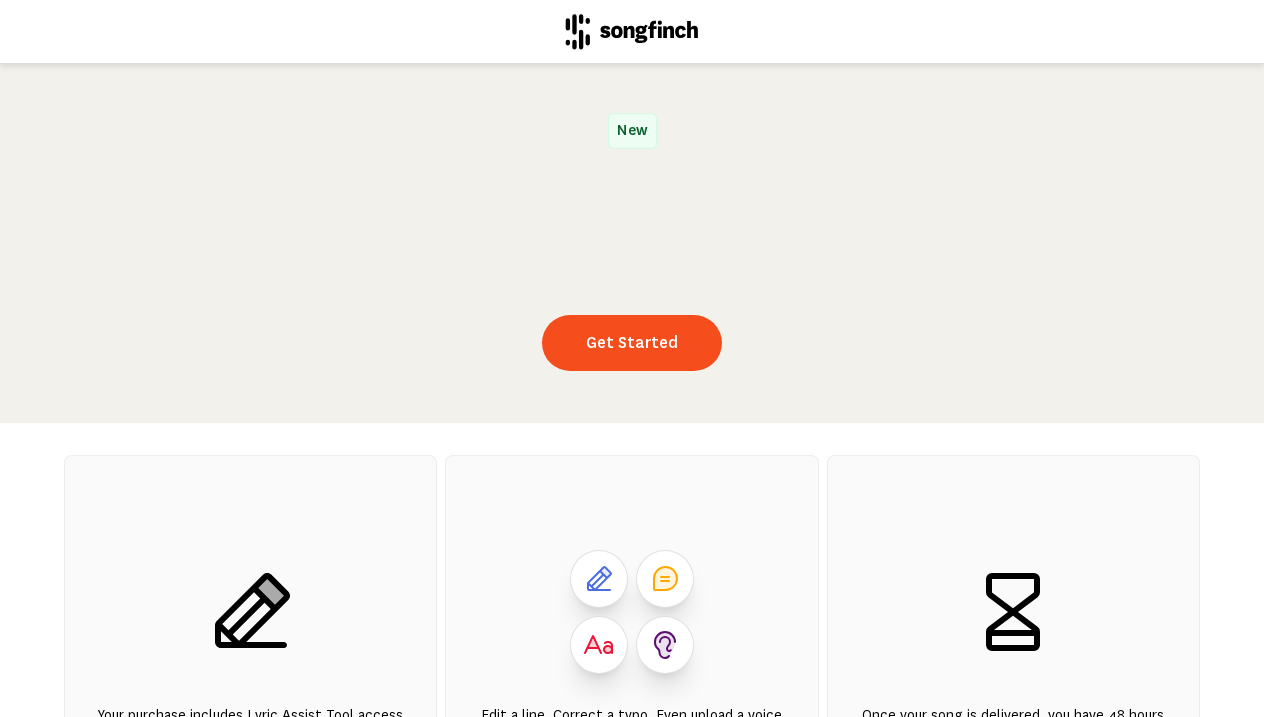 scroll, scrollTop: 0, scrollLeft: 0, axis: both 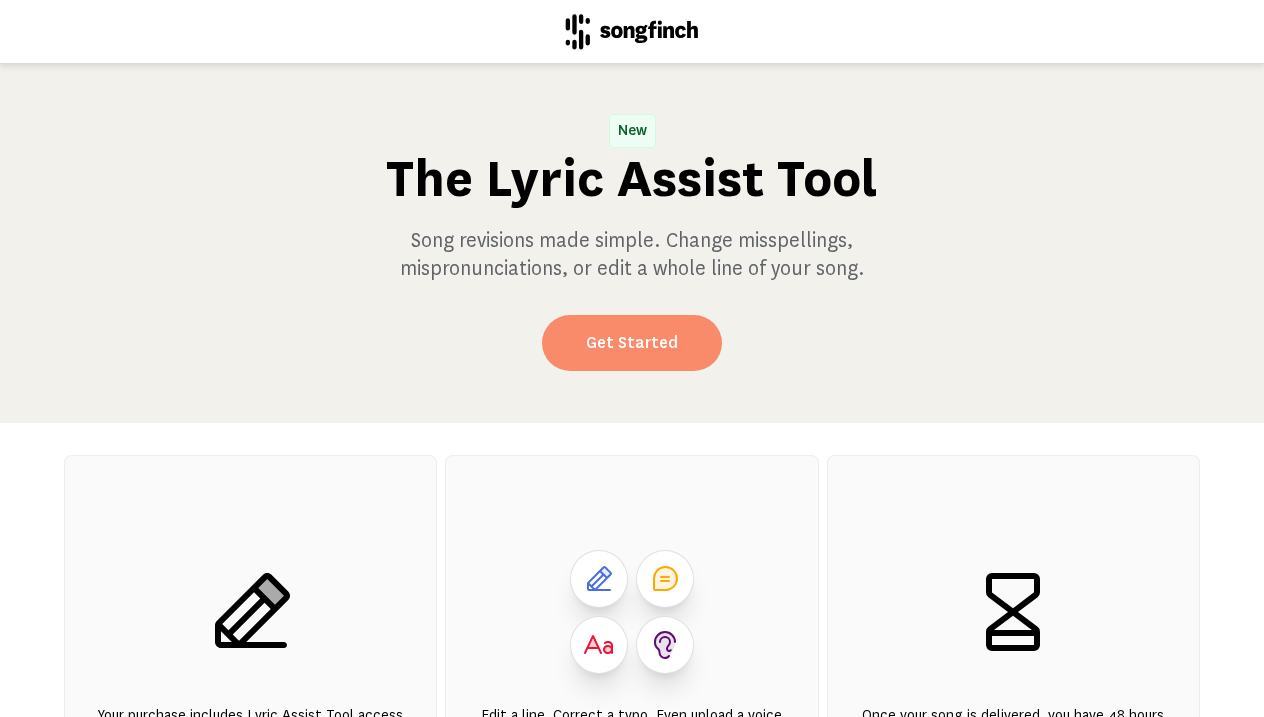 click on "Get Started" at bounding box center [632, 343] 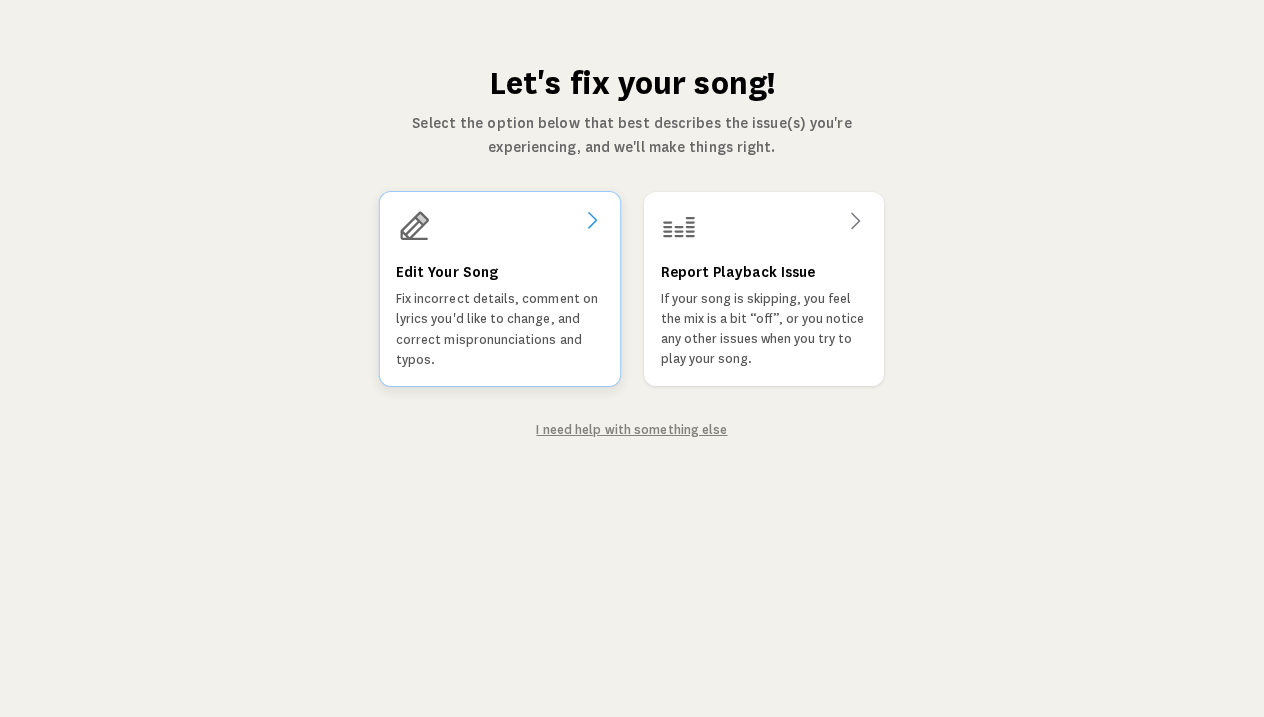 click on "Edit Your Song Fix incorrect details, comment on lyrics you'd like to change, and correct mispronunciations and typos." at bounding box center (500, 315) 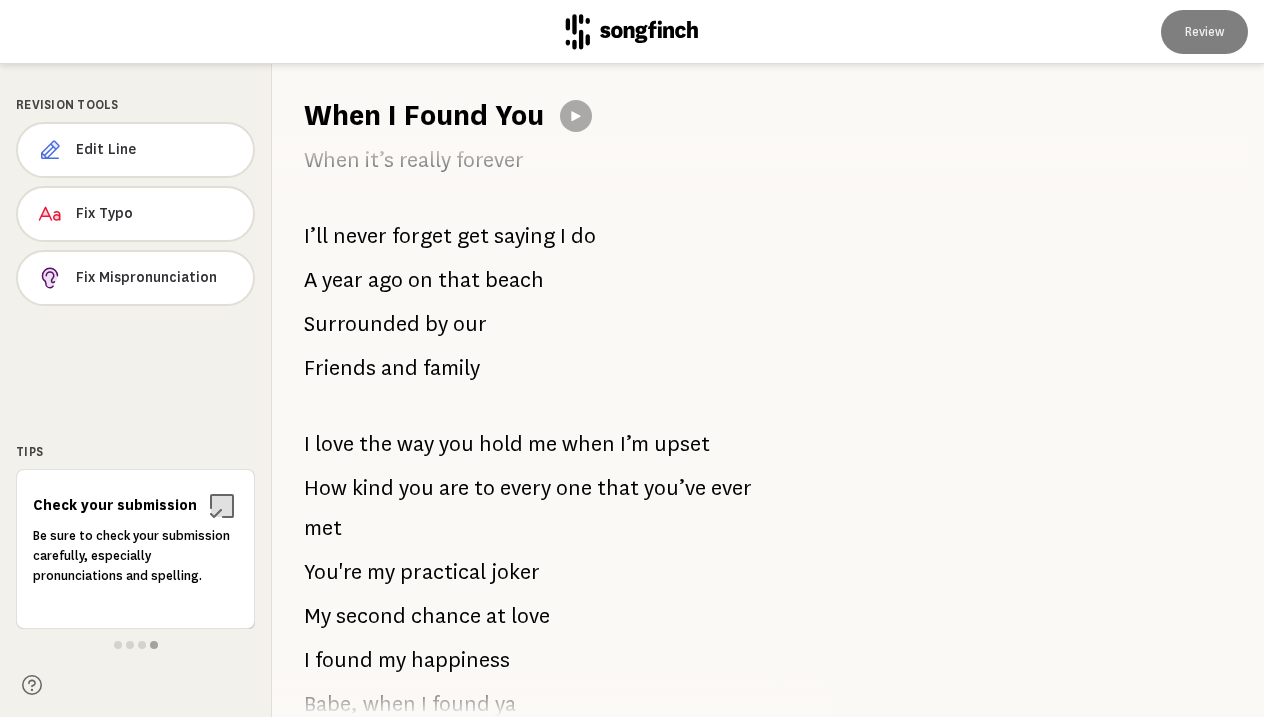 scroll, scrollTop: 191, scrollLeft: 0, axis: vertical 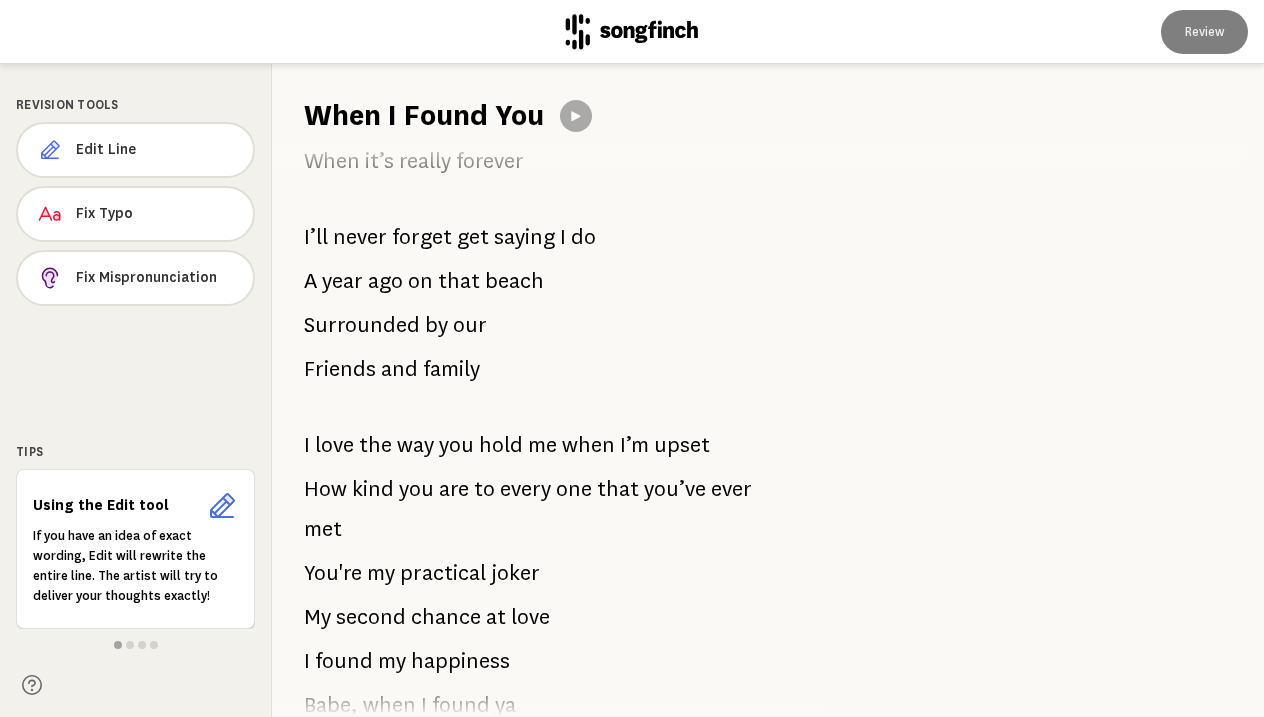 click on "that" at bounding box center [459, 281] 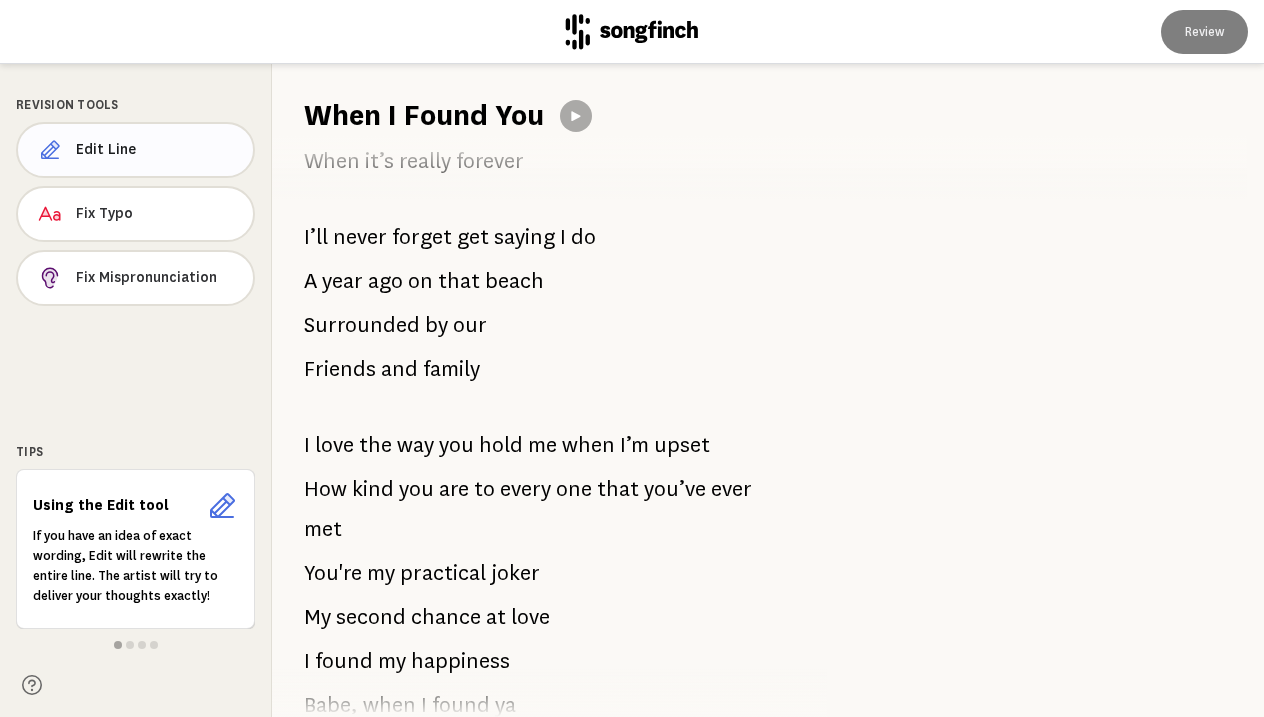 click on "Edit Line" at bounding box center (156, 150) 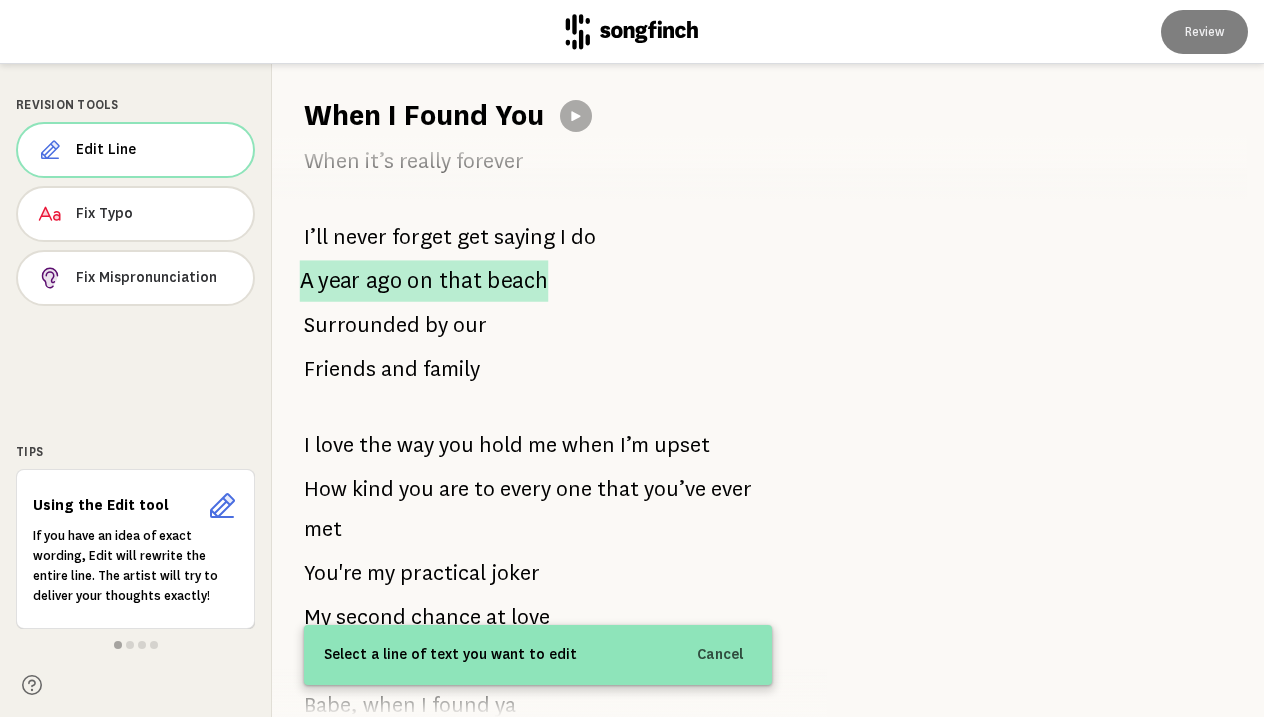 click on "ago" at bounding box center (384, 281) 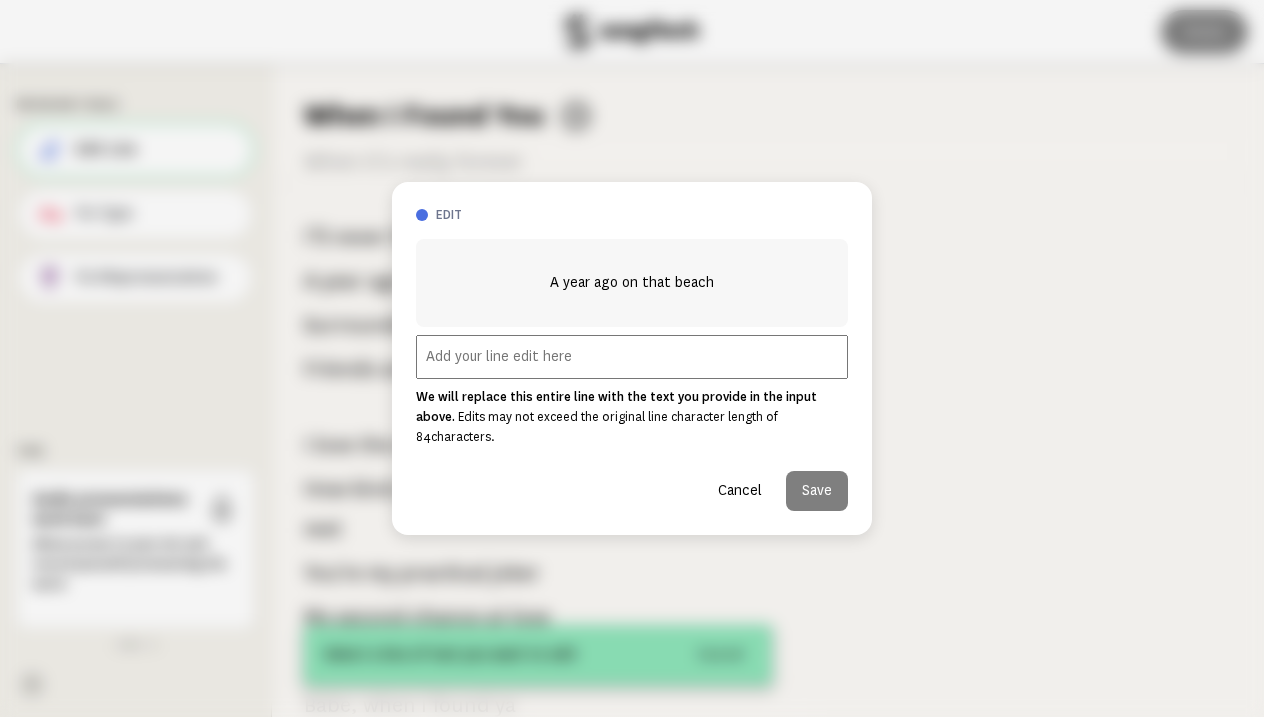 click at bounding box center (632, 357) 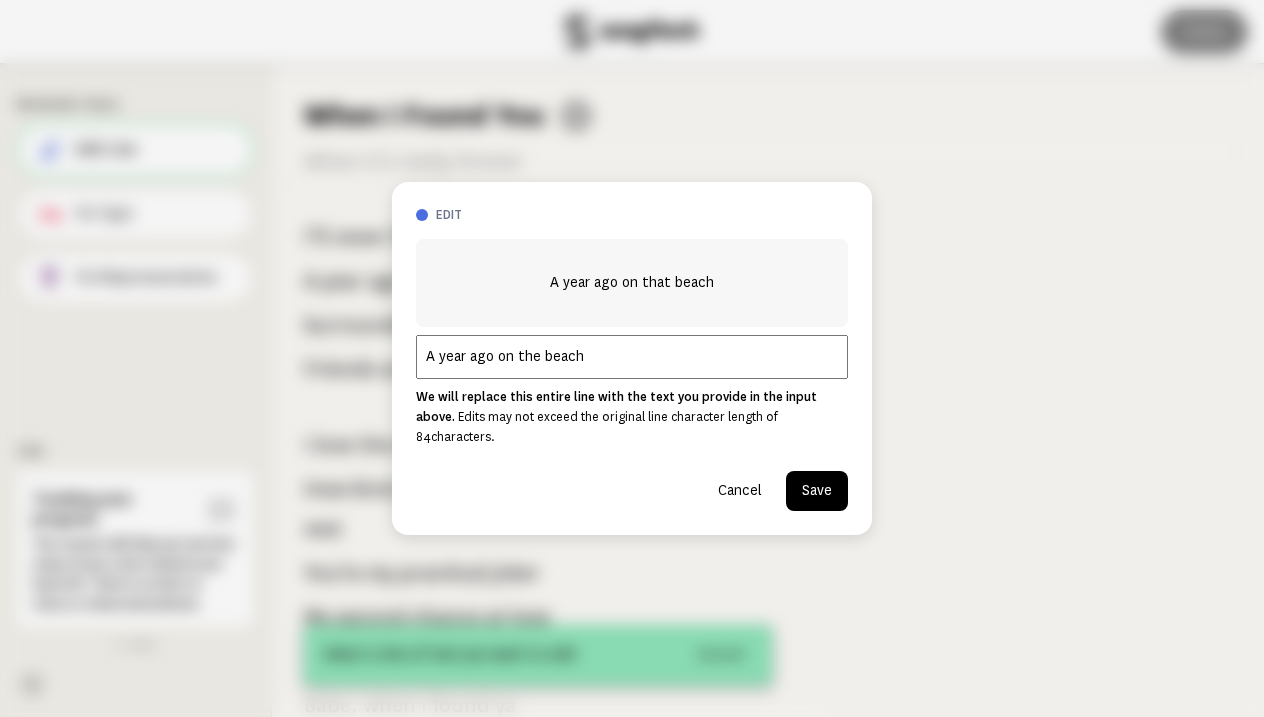 type on "A year ago on the beach" 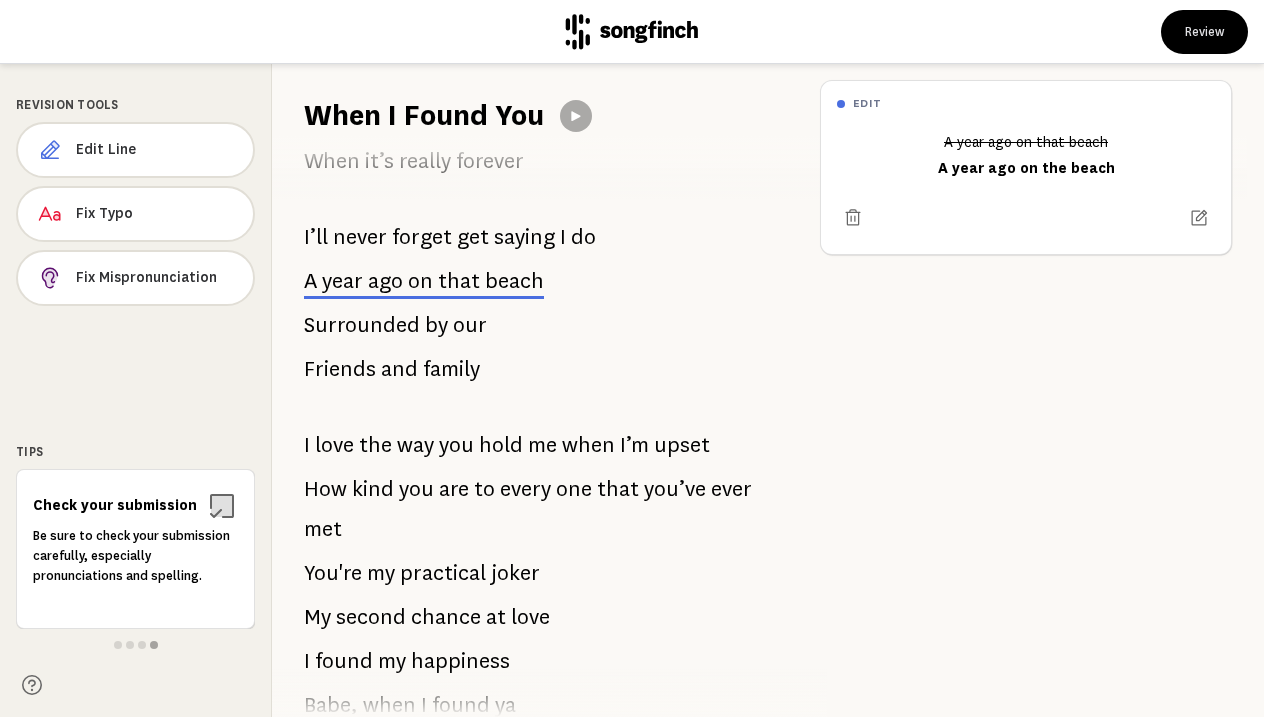 click on "edit A year ago on that beach A year ago on the beach" at bounding box center (1034, 390) 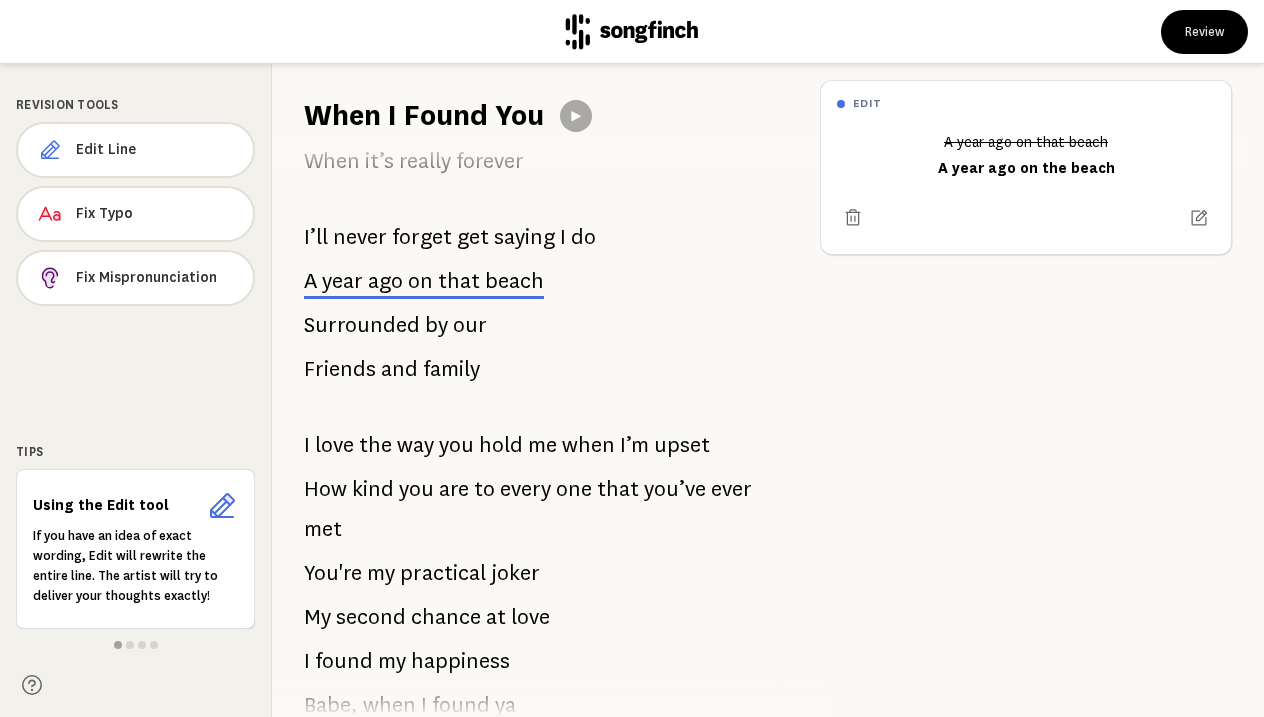 click on "We   both   knew   what   the   wrong   thing   felt   like   When   we   met   each   other   Got   the   chance   to   feel   what   love   should   be   When   it’s   really   forever   I’ll   never   forget   get   saying   I   do   A   year   ago   on   that   beach   Surrounded   by   our   Friends   and   family   I   love   the   way   you   hold   me   when   I’m   upset   How   kind   you   are   to   every   one   that   you’ve   ever   met   You're   my   practical   joker   My   second   chance   at   love   I   found   my   happiness   Babe,   when   I   found   ya   Thank   you   for   always   supporting   me   In   opening   my   own   business   For   [PERSON_NAME]   and   [PERSON_NAME]   Like   they   are   your   own   kids   Your   the   best   stepfather   they   could   ask   for   From   country   concerts   to   just   hanging   out   I   couldn’t   love   you   more   I   love   the   way   you   hold   me   when   I’m   upset   How   kind   you   are   to   every   one   that" at bounding box center [538, 426] 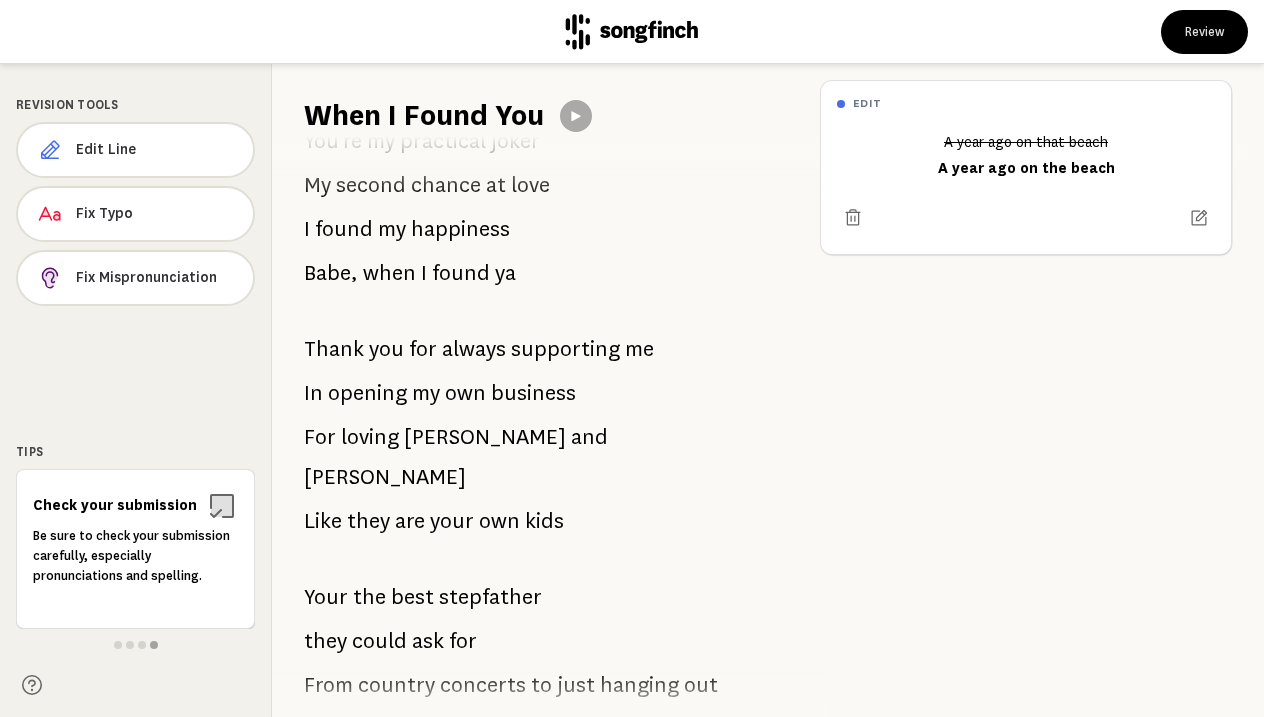 scroll, scrollTop: 625, scrollLeft: 0, axis: vertical 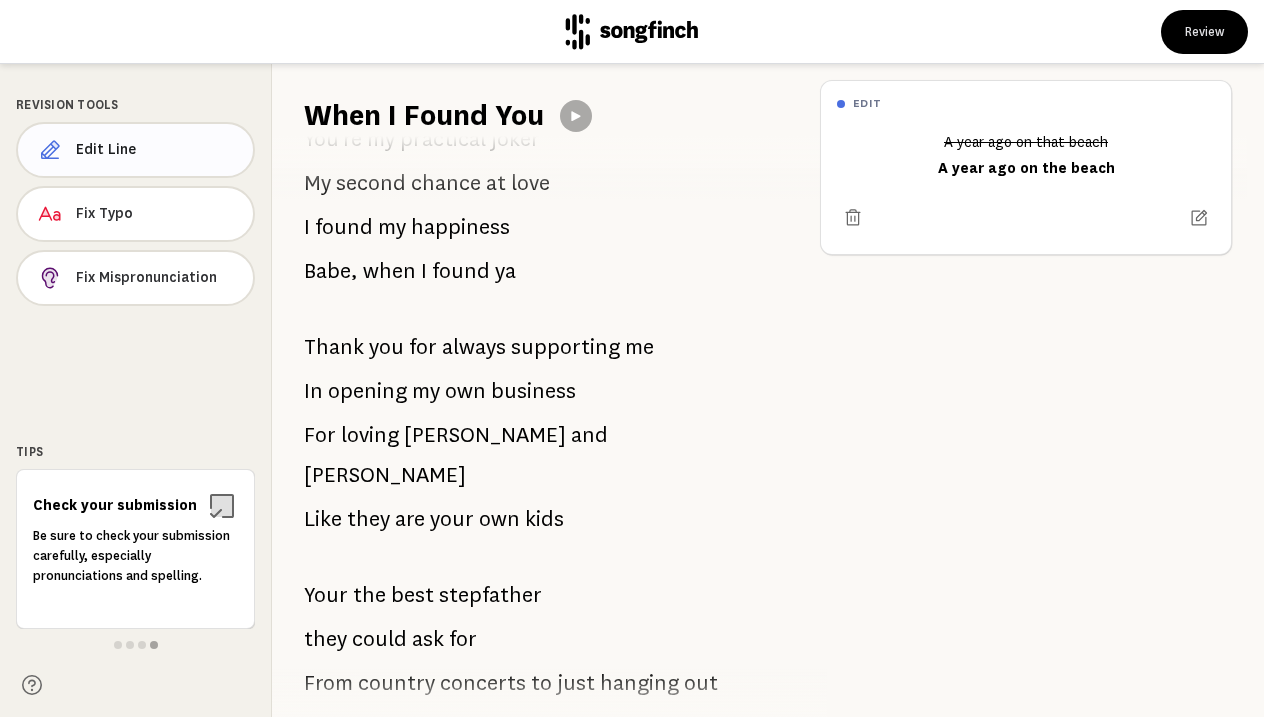 click on "Edit Line" at bounding box center [156, 150] 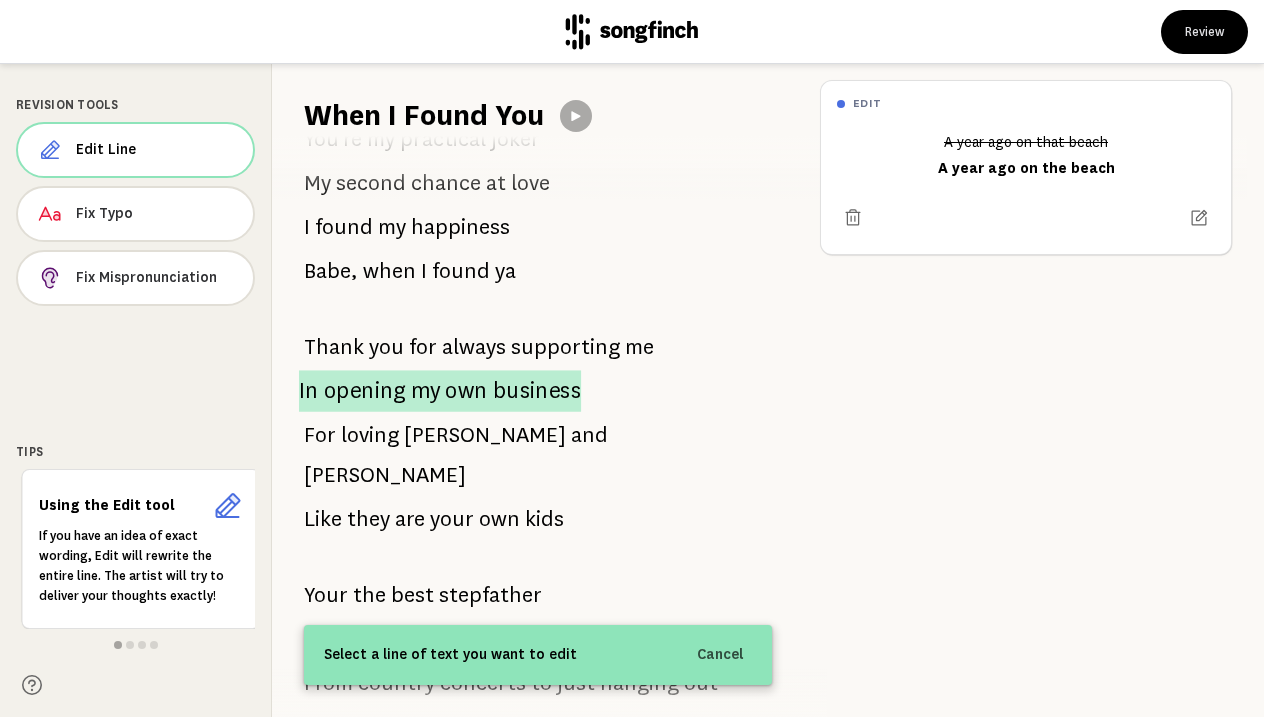 click on "opening" at bounding box center [365, 391] 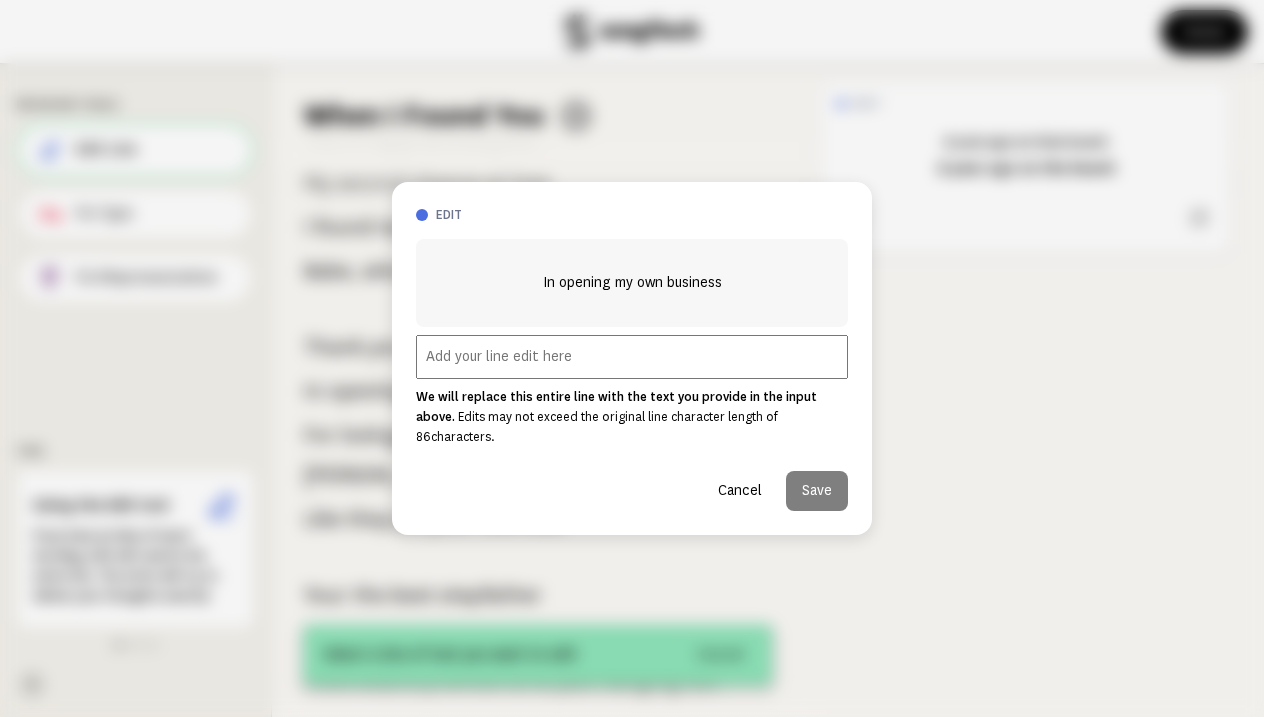 click on "Cancel" at bounding box center (740, 491) 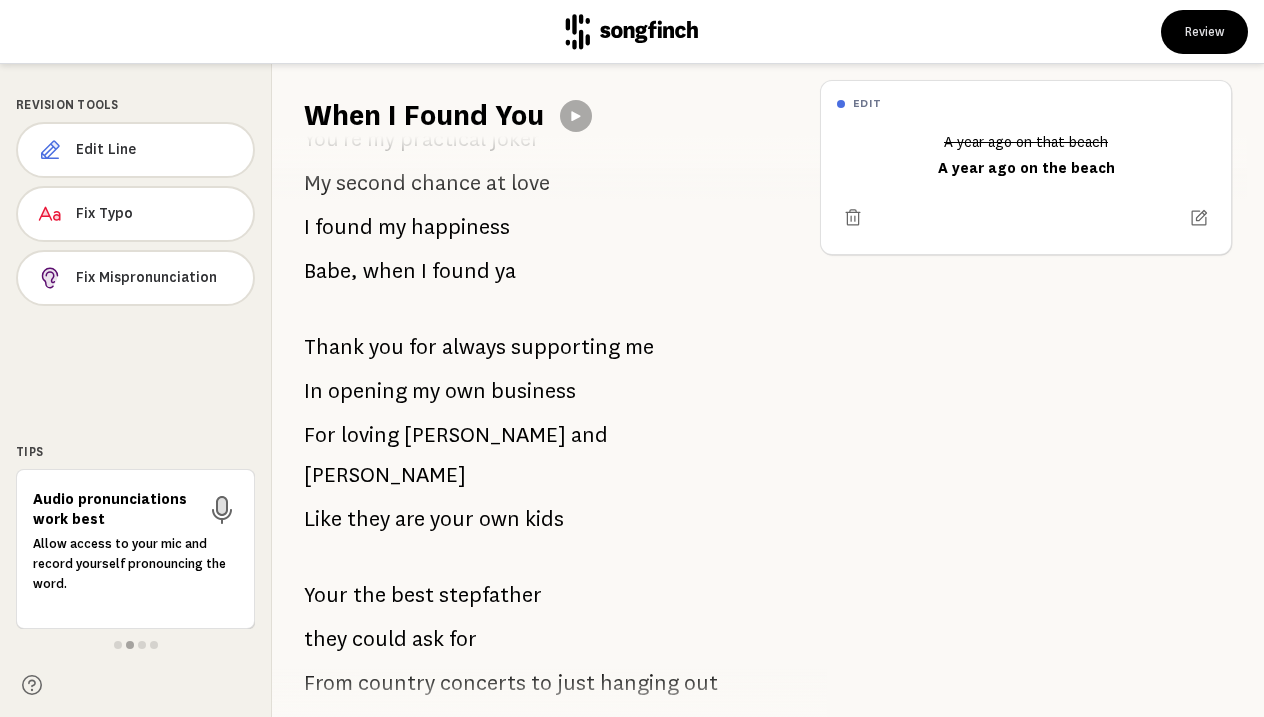 click on "me" at bounding box center (639, 347) 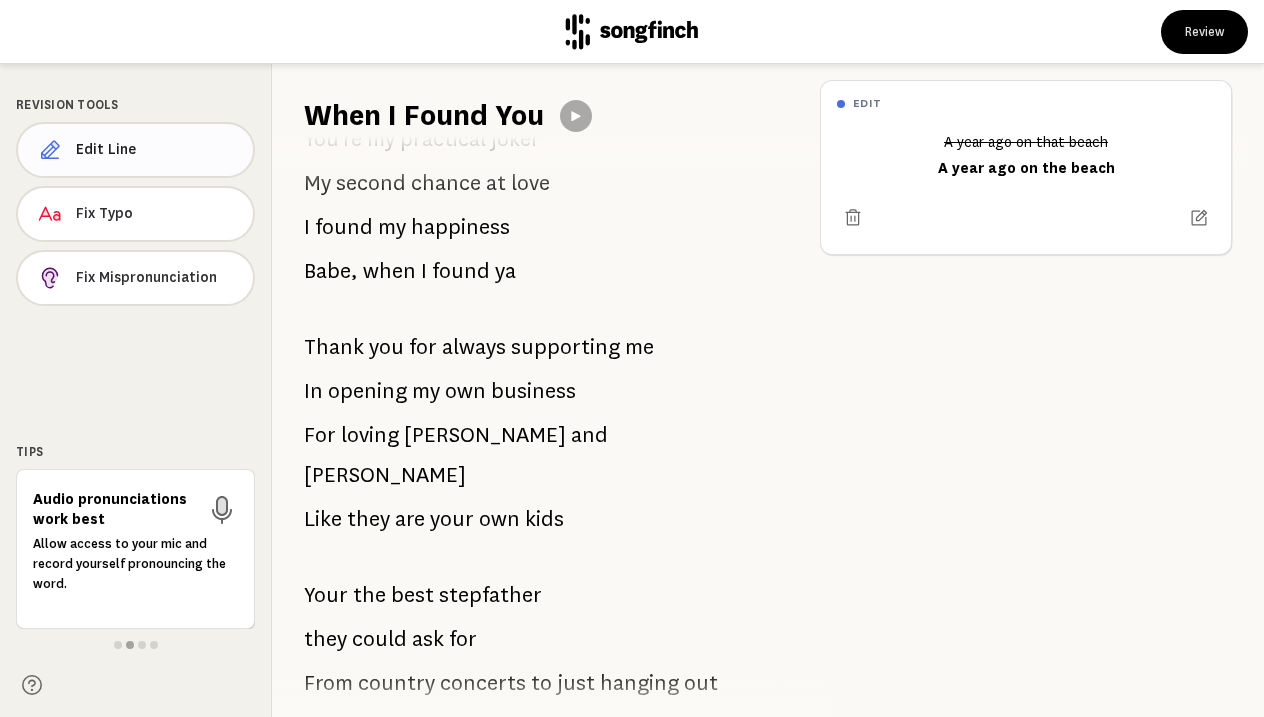 click on "Edit Line" at bounding box center [156, 150] 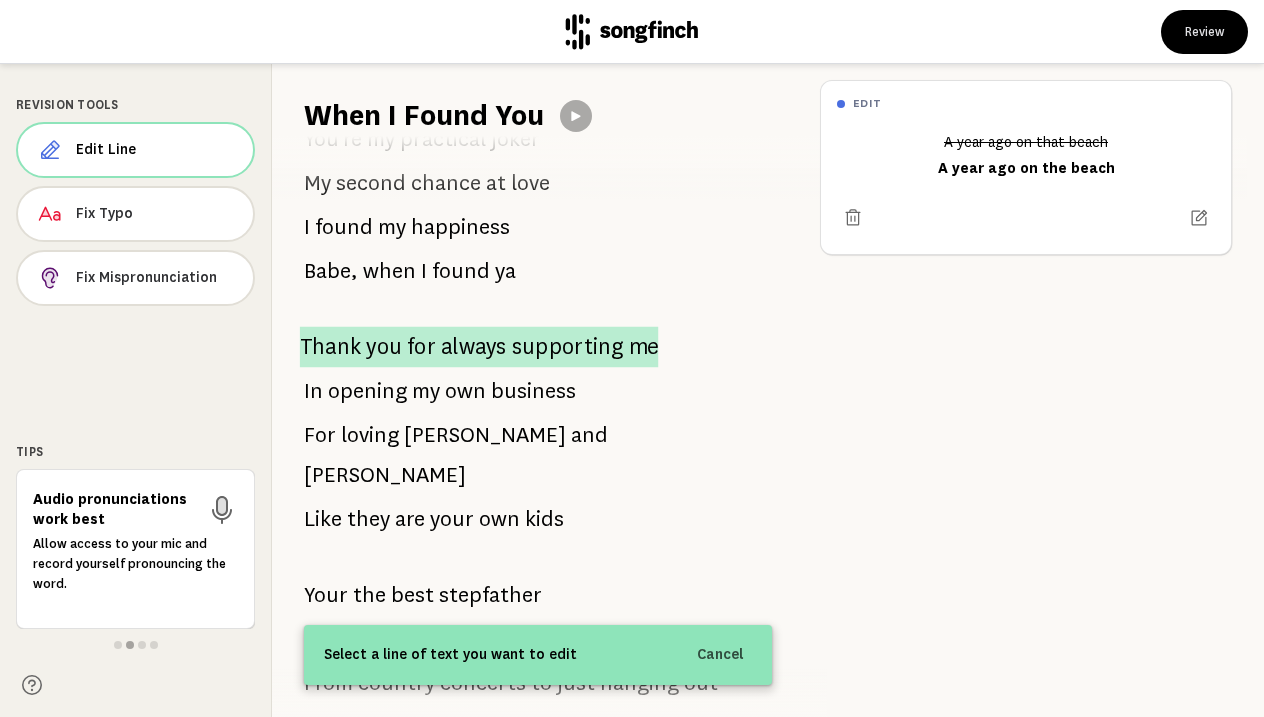 click on "Thank" at bounding box center (330, 347) 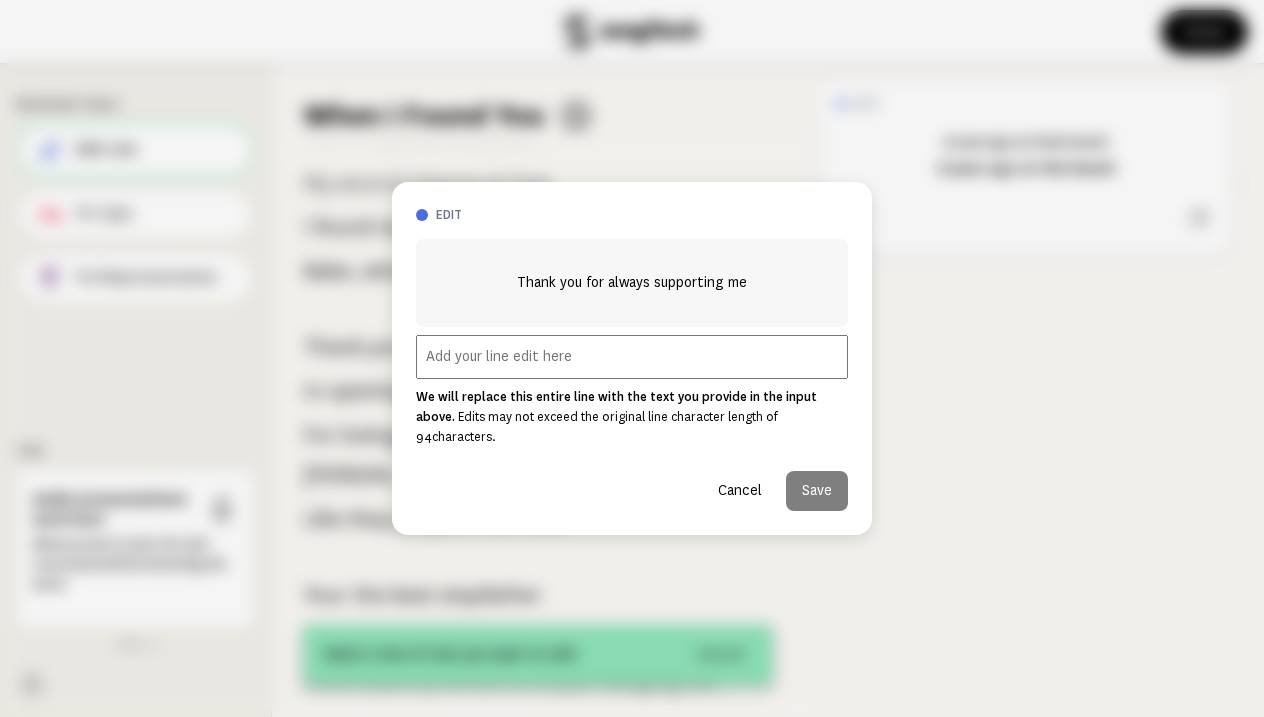 click at bounding box center [632, 357] 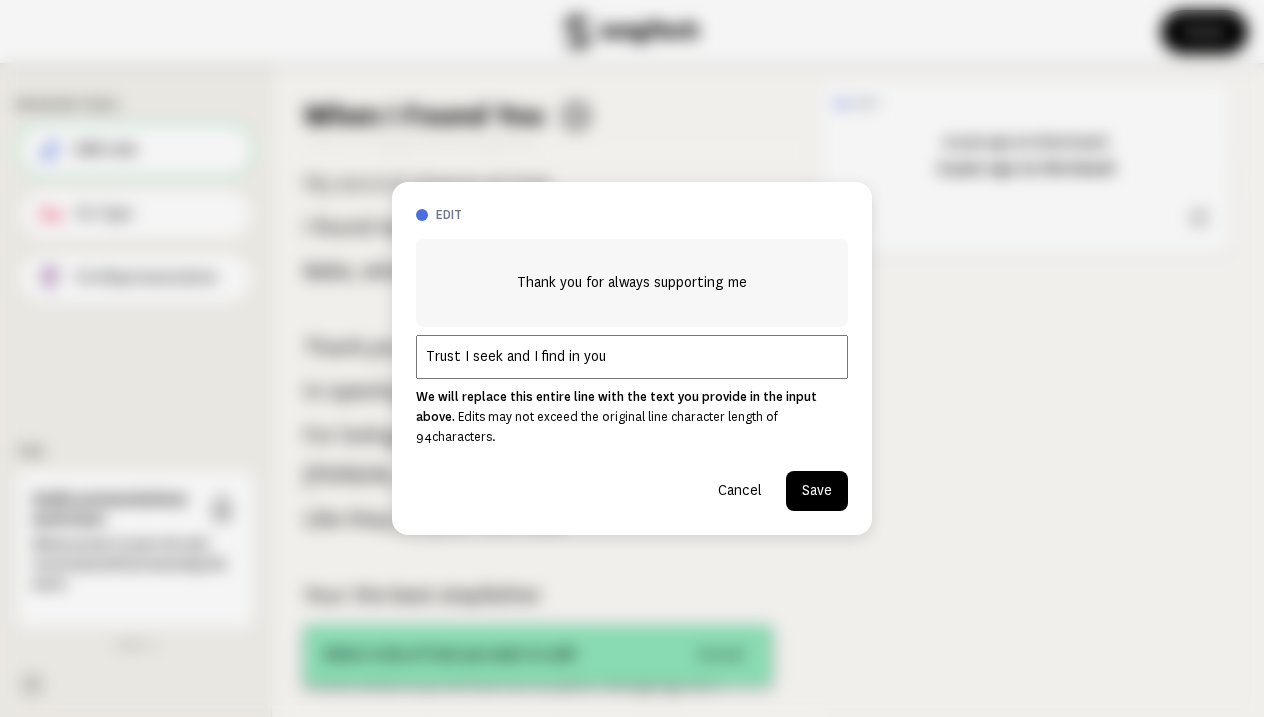 type on "Trust I seek and I find in you" 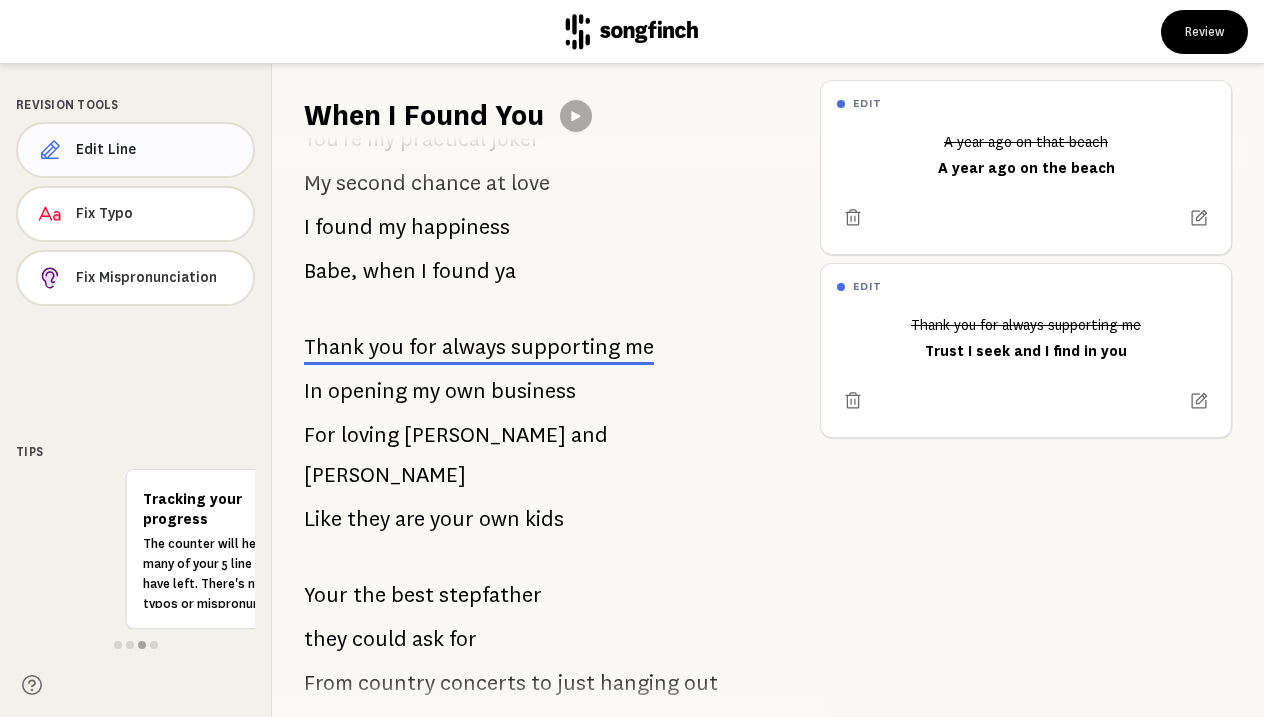 click on "Edit Line" at bounding box center [135, 150] 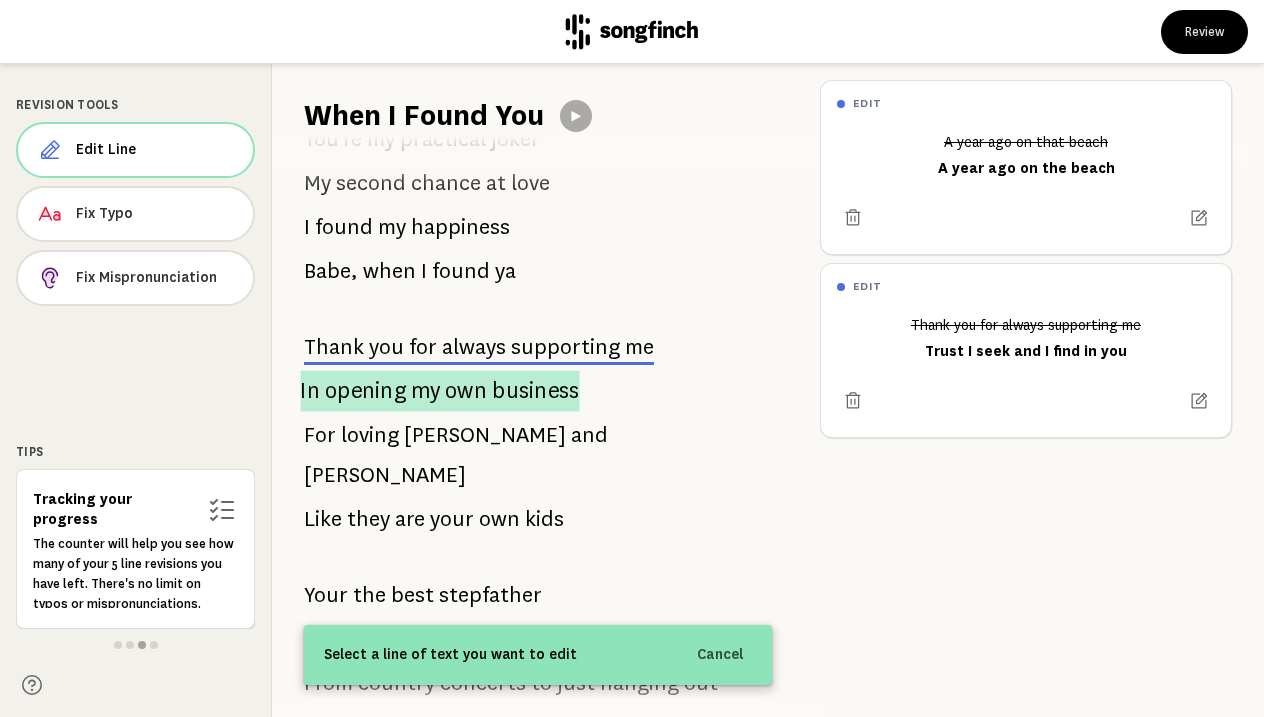 click on "In   opening   my   own   business" at bounding box center [439, 390] 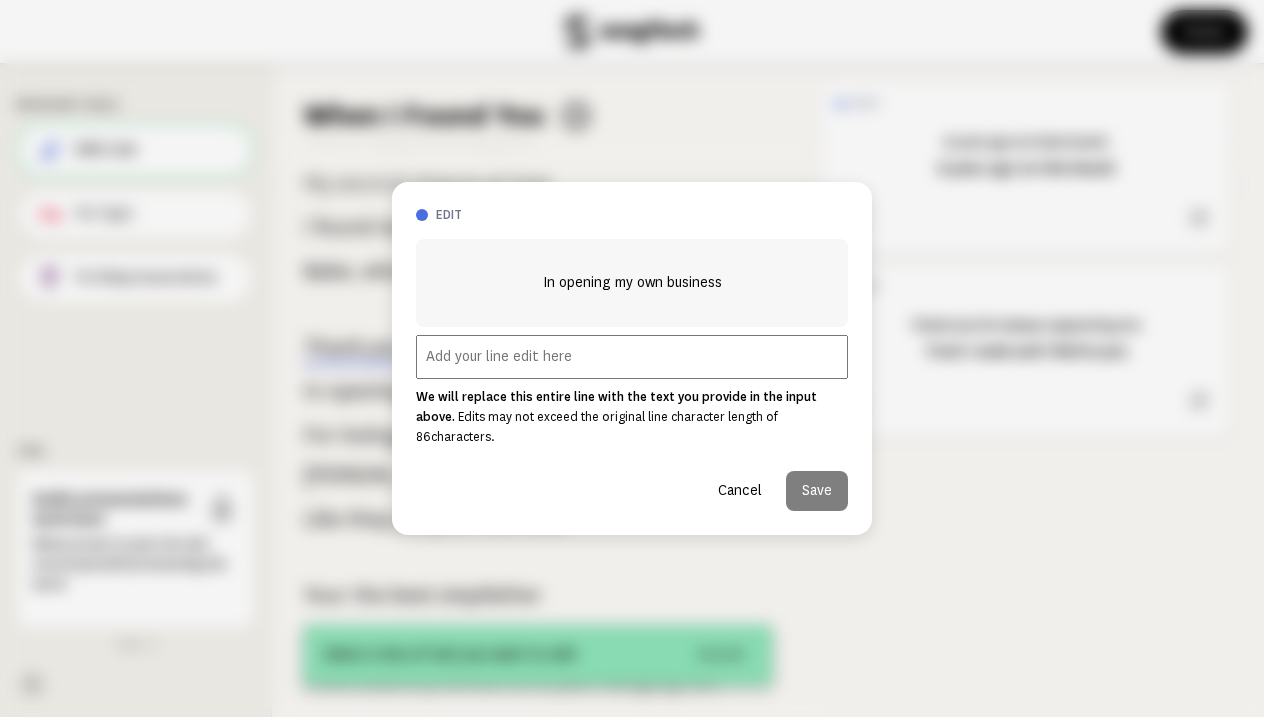 click at bounding box center (632, 357) 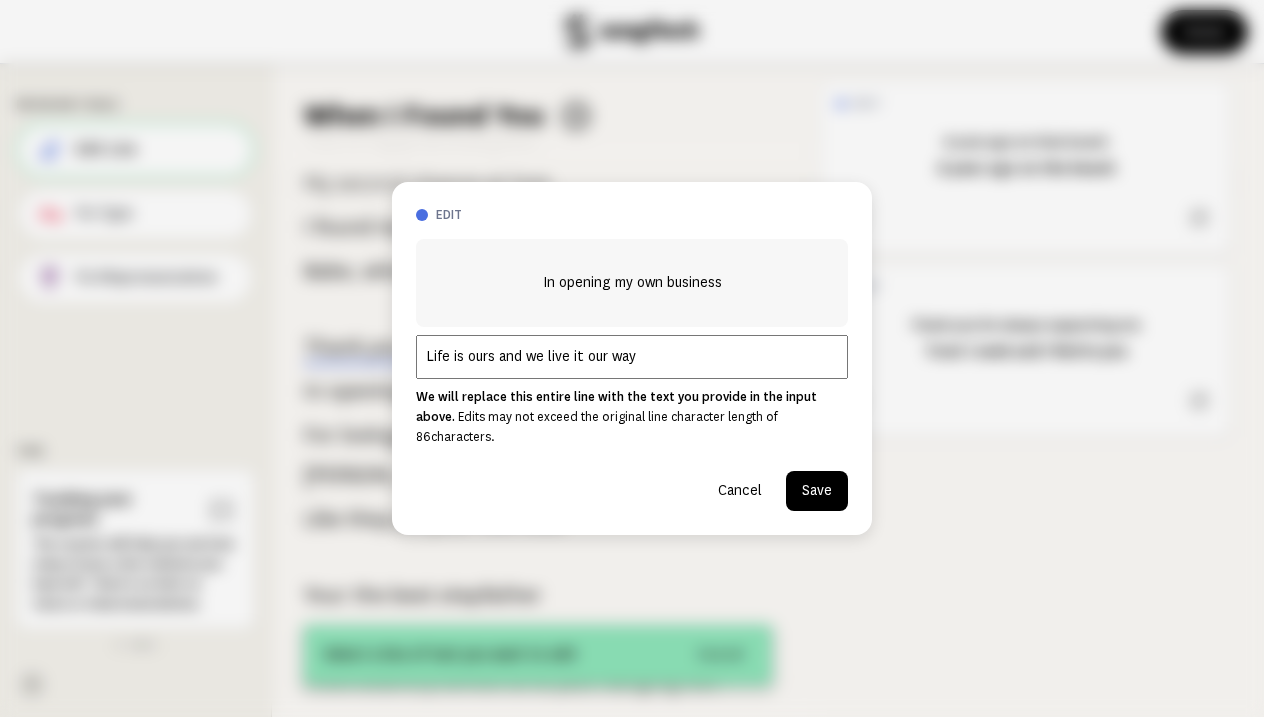 type on "Life is ours and we live it our way" 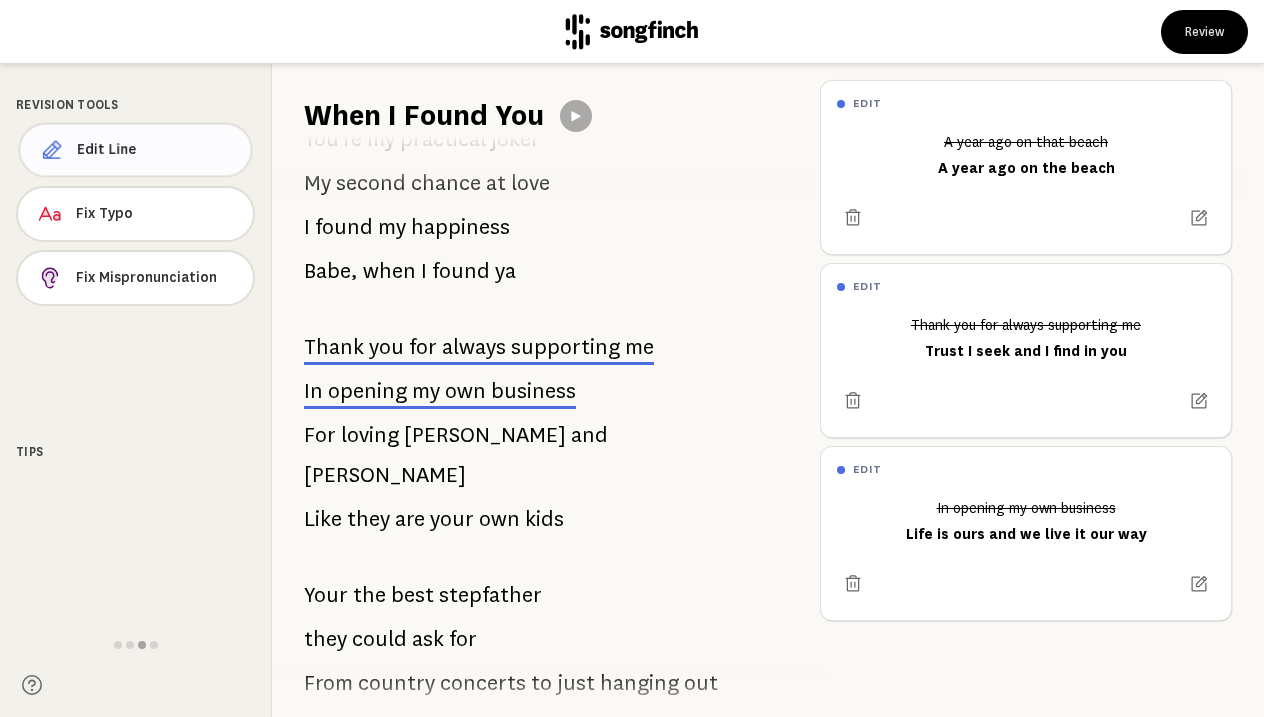 click on "Edit Line" at bounding box center [135, 150] 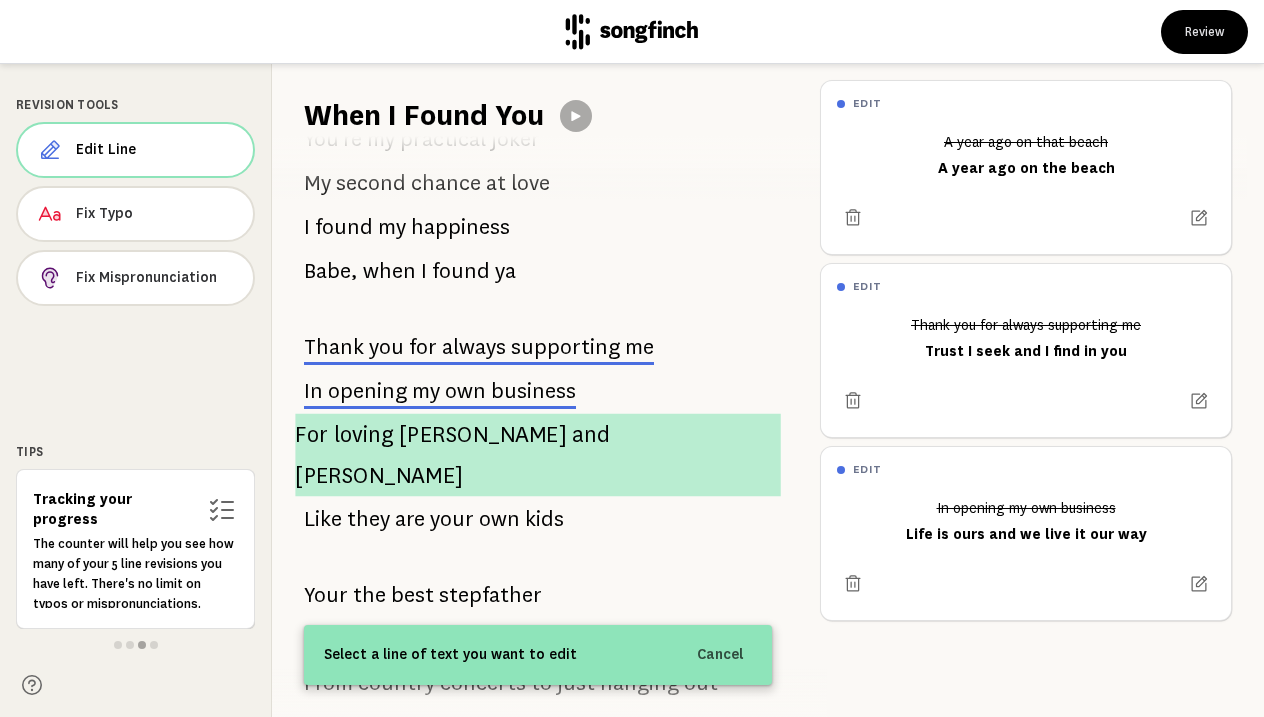 click on "[PERSON_NAME]" at bounding box center (483, 435) 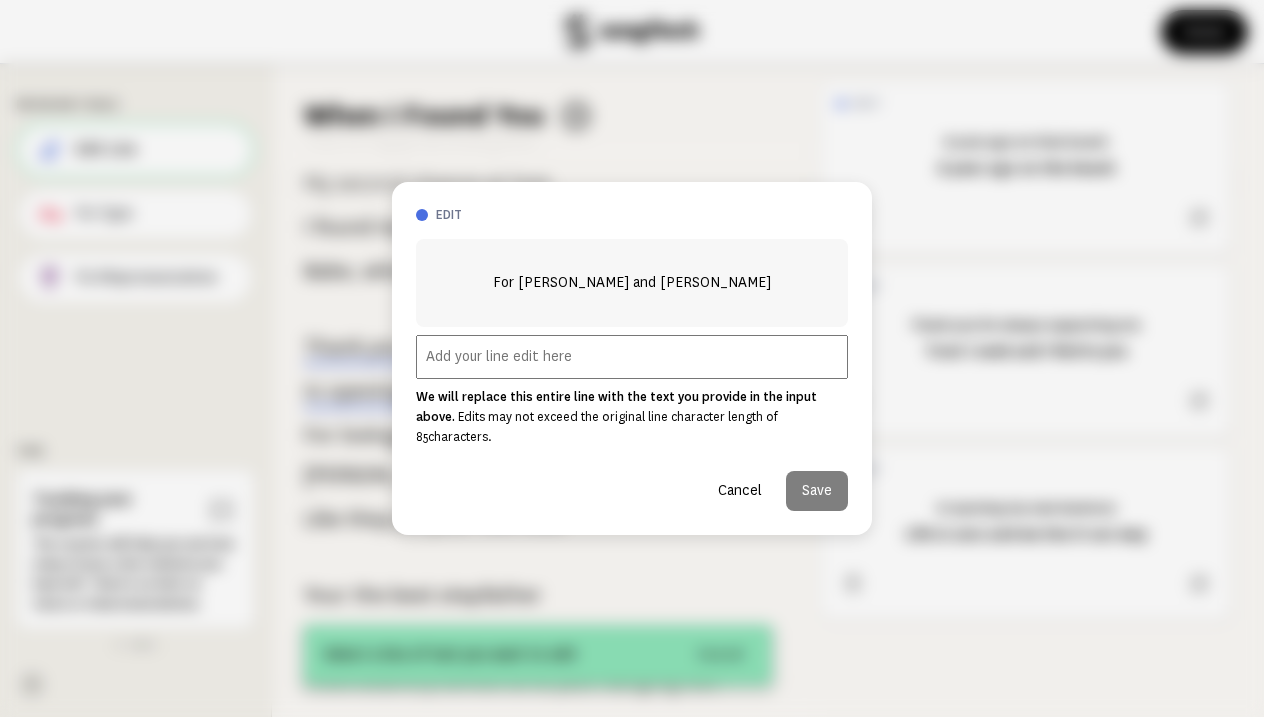 click at bounding box center [632, 357] 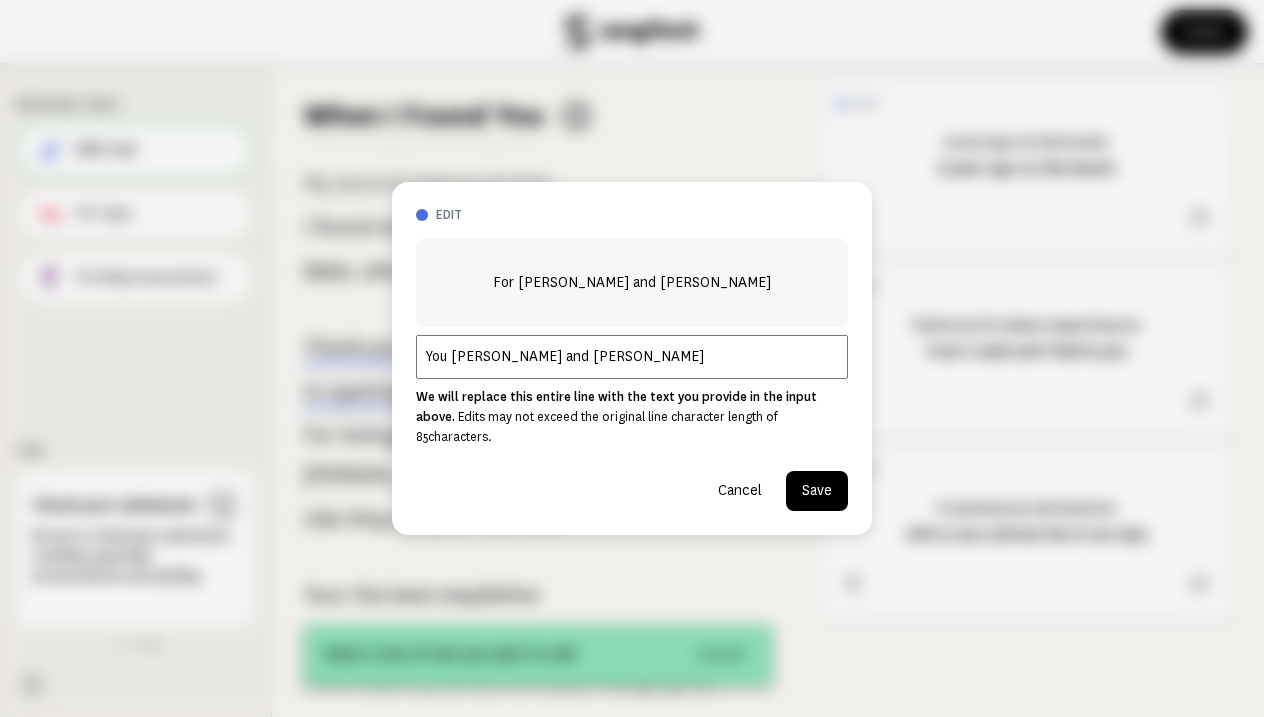 type on "You [PERSON_NAME] and [PERSON_NAME]" 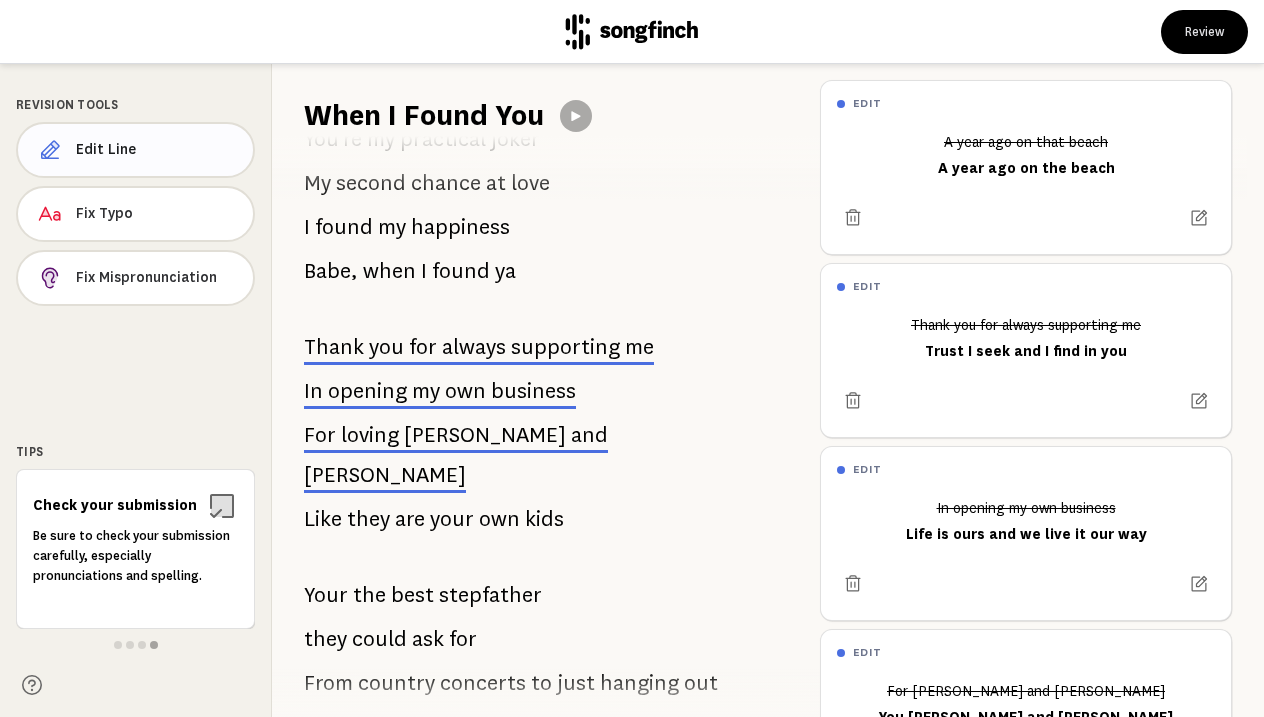 click on "Edit Line" at bounding box center [156, 150] 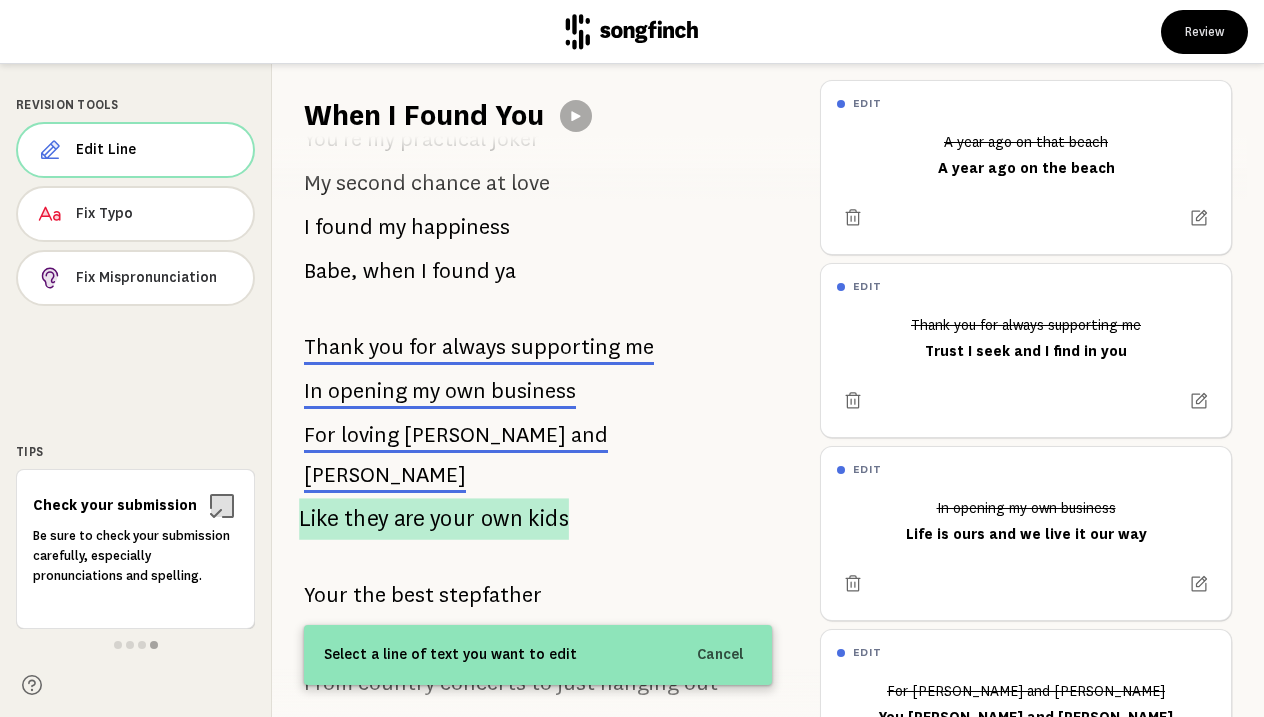 click on "they" at bounding box center (366, 519) 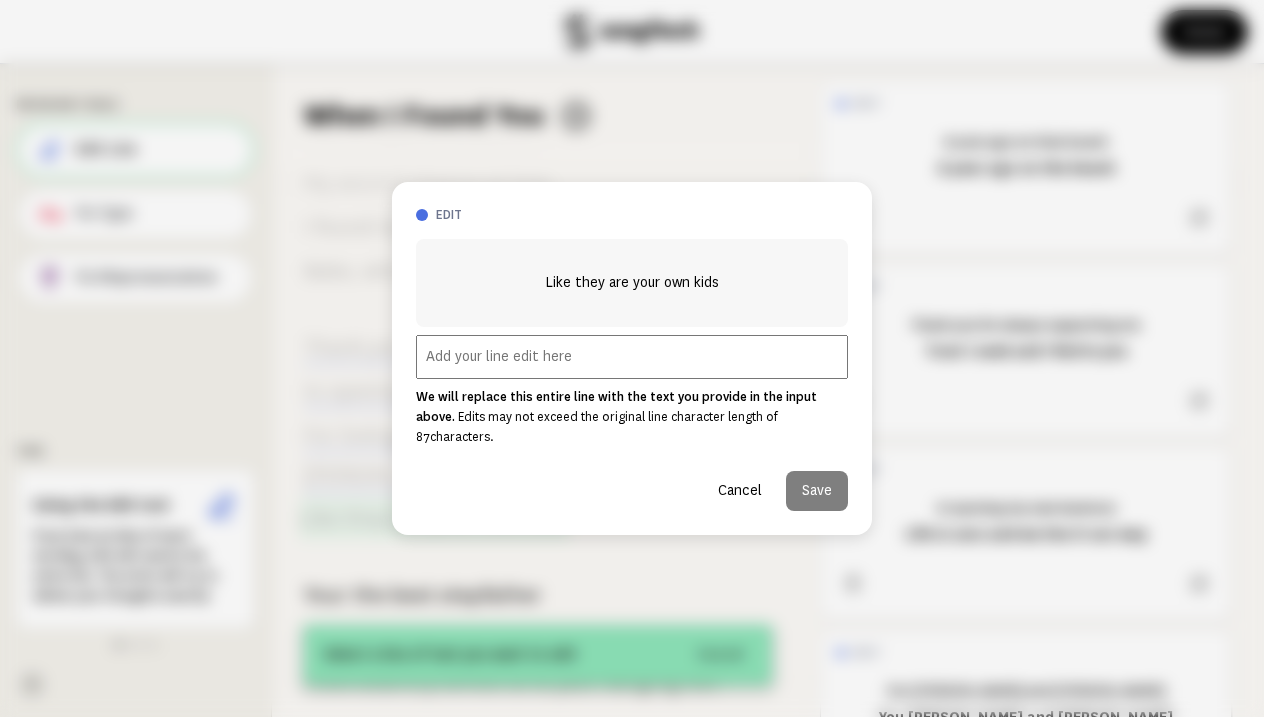 scroll, scrollTop: 1051, scrollLeft: 0, axis: vertical 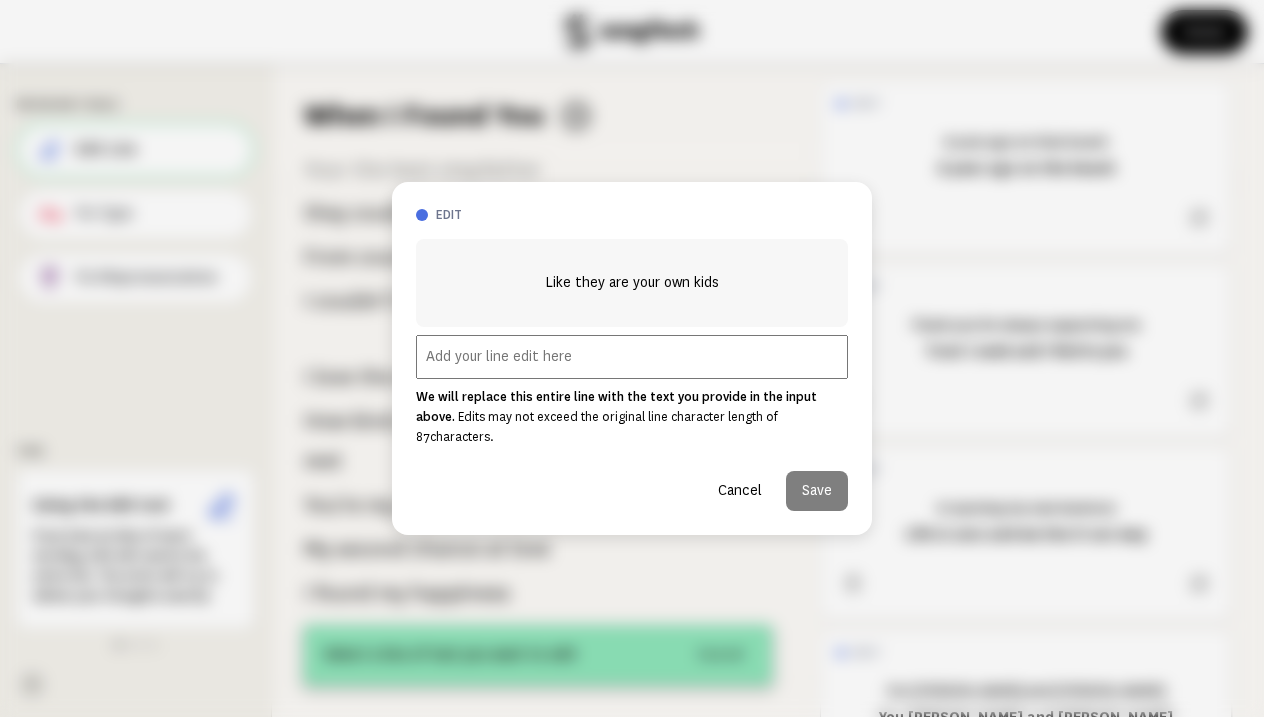 click at bounding box center [632, 357] 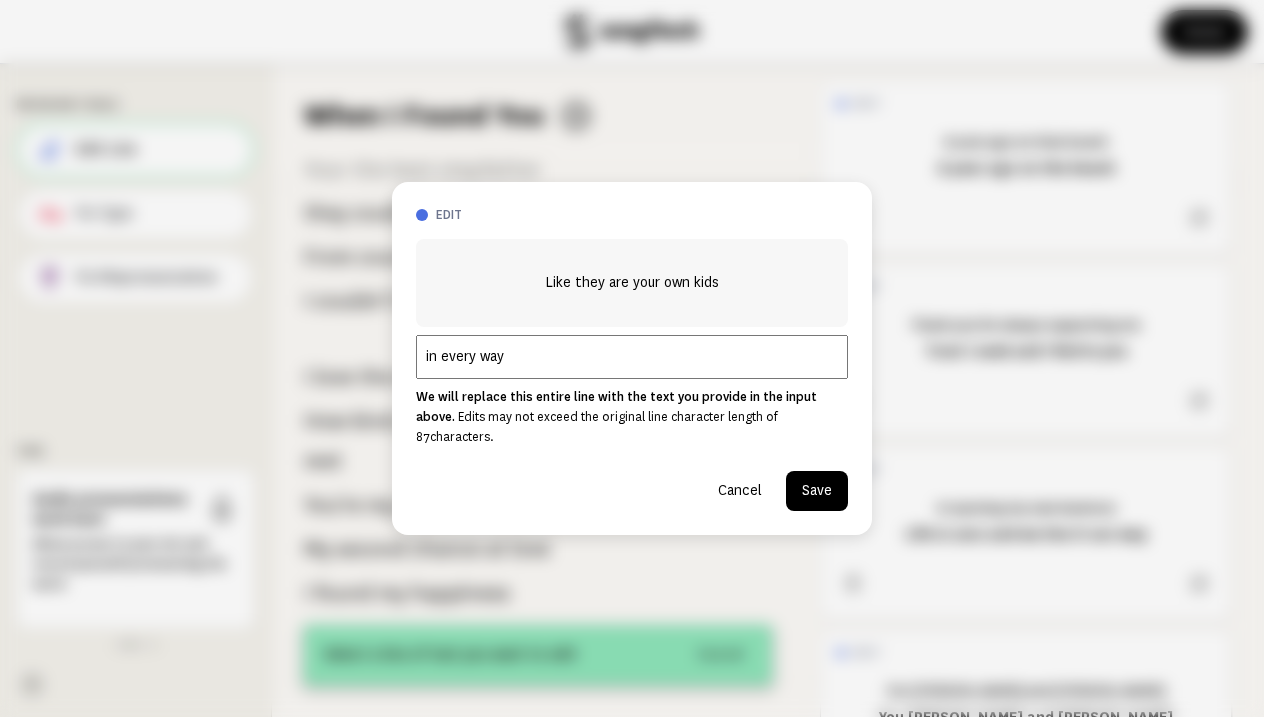 type on "in every way" 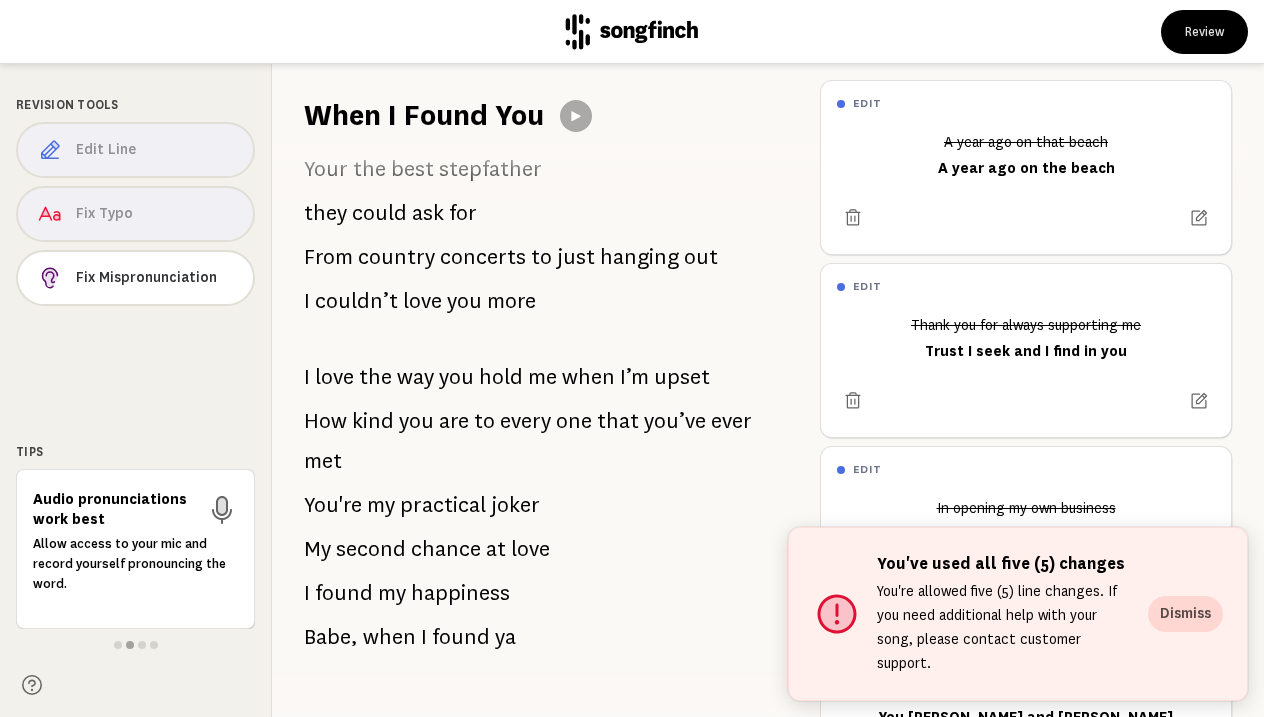 click on "We   both   knew   what   the   wrong   thing   felt   like   When   we   met   each   other   Got   the   chance   to   feel   what   love   should   be   When   it’s   really   forever   I’ll   never   forget   get   saying   I   do   A   year   ago   on   that   beach   Surrounded   by   our   Friends   and   family   I   love   the   way   you   hold   me   when   I’m   upset   How   kind   you   are   to   every   one   that   you’ve   ever   met   You're   my   practical   joker   My   second   chance   at   love   I   found   my   happiness   Babe,   when   I   found   ya   Thank   you   for   always   supporting   me   In   opening   my   own   business   For   [PERSON_NAME]   and   [PERSON_NAME]   Like   they   are   your   own   kids   Your   the   best   stepfather   they   could   ask   for   From   country   concerts   to   just   hanging   out   I   couldn’t   love   you   more   I   love   the   way   you   hold   me   when   I’m   upset   How   kind   you   are   to   every   one   that" at bounding box center (538, 426) 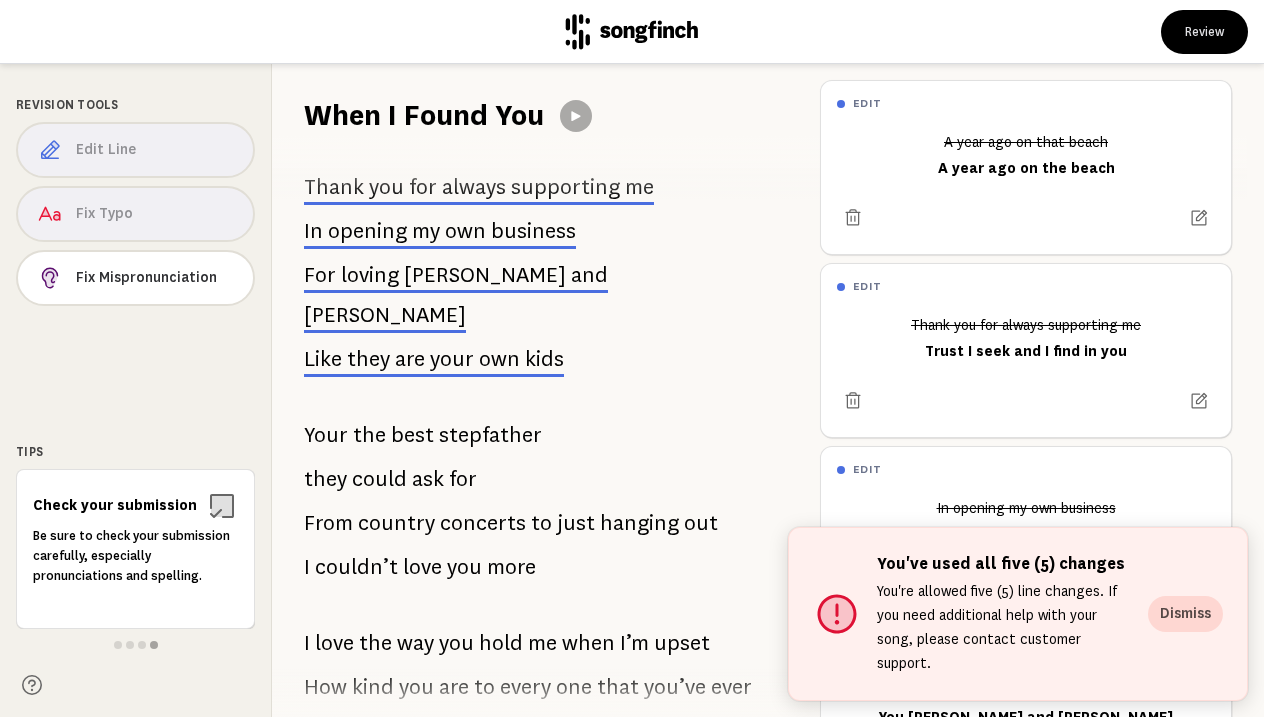 scroll, scrollTop: 776, scrollLeft: 0, axis: vertical 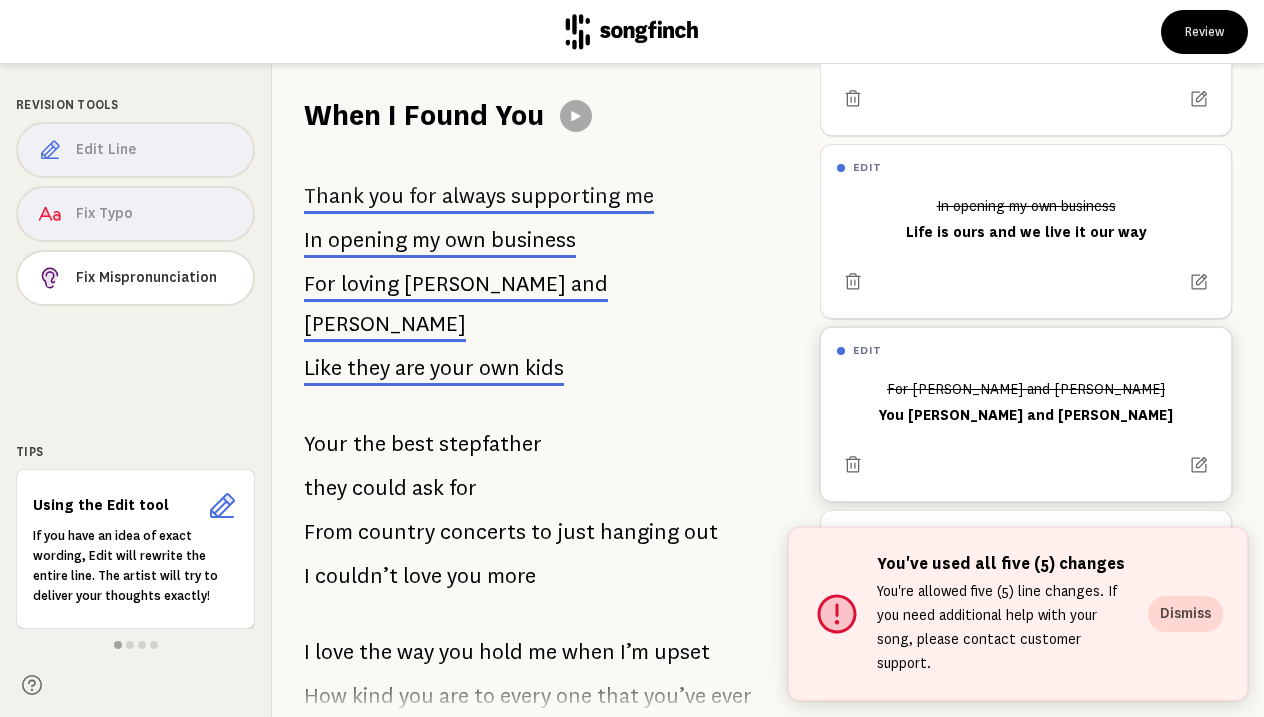 click on "For [PERSON_NAME] and [PERSON_NAME] You [PERSON_NAME] and [PERSON_NAME]" at bounding box center [1026, 403] 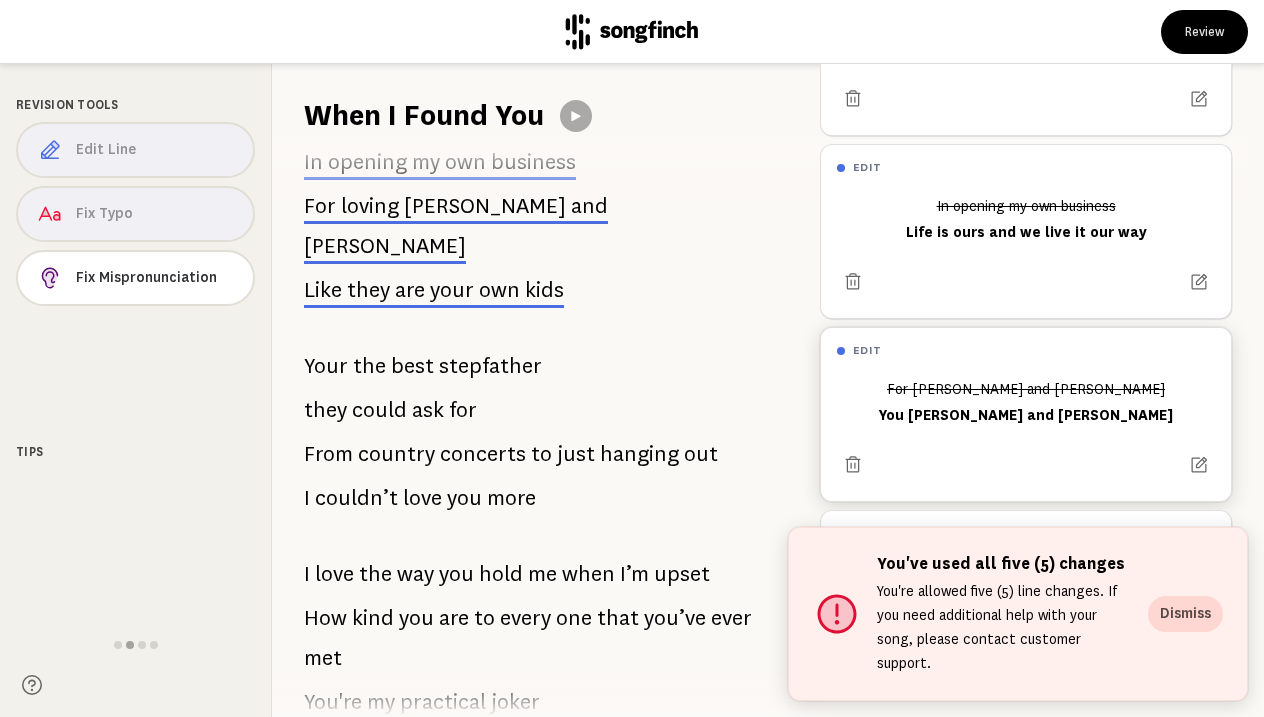 click at bounding box center [1026, 457] 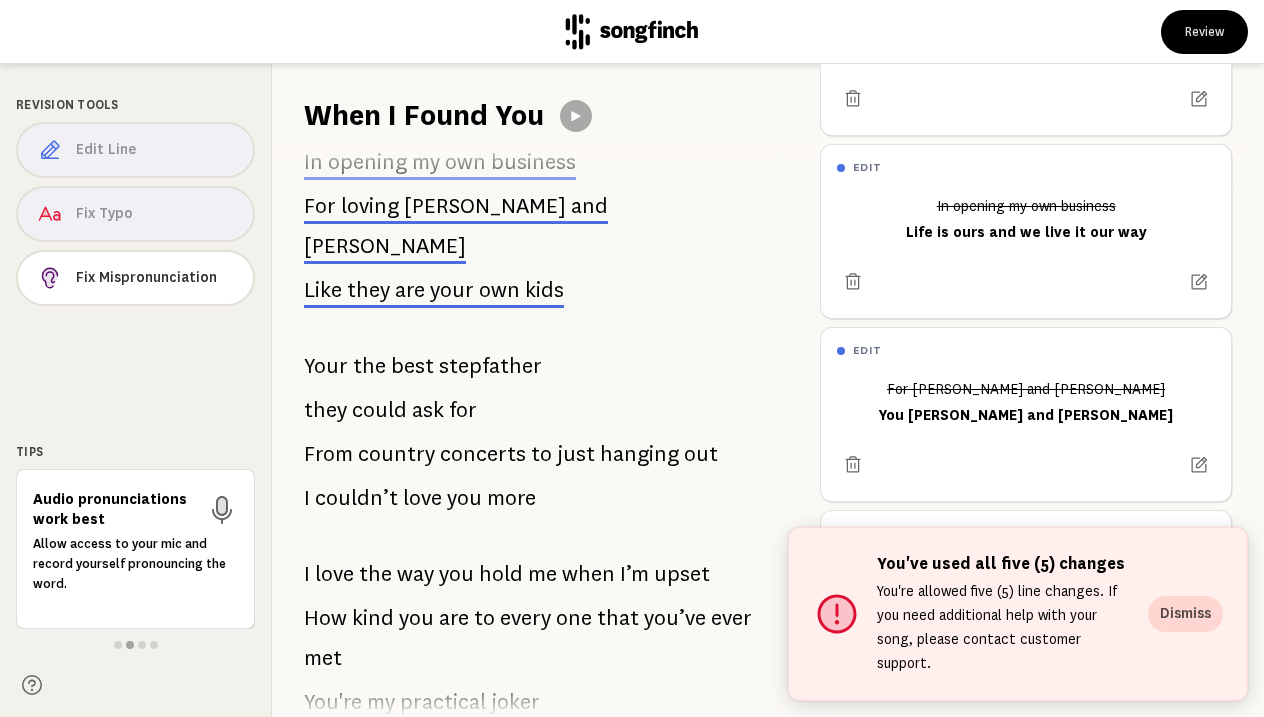 click on "Edit Line Fix Typo Fix Mispronunciation" at bounding box center (135, 218) 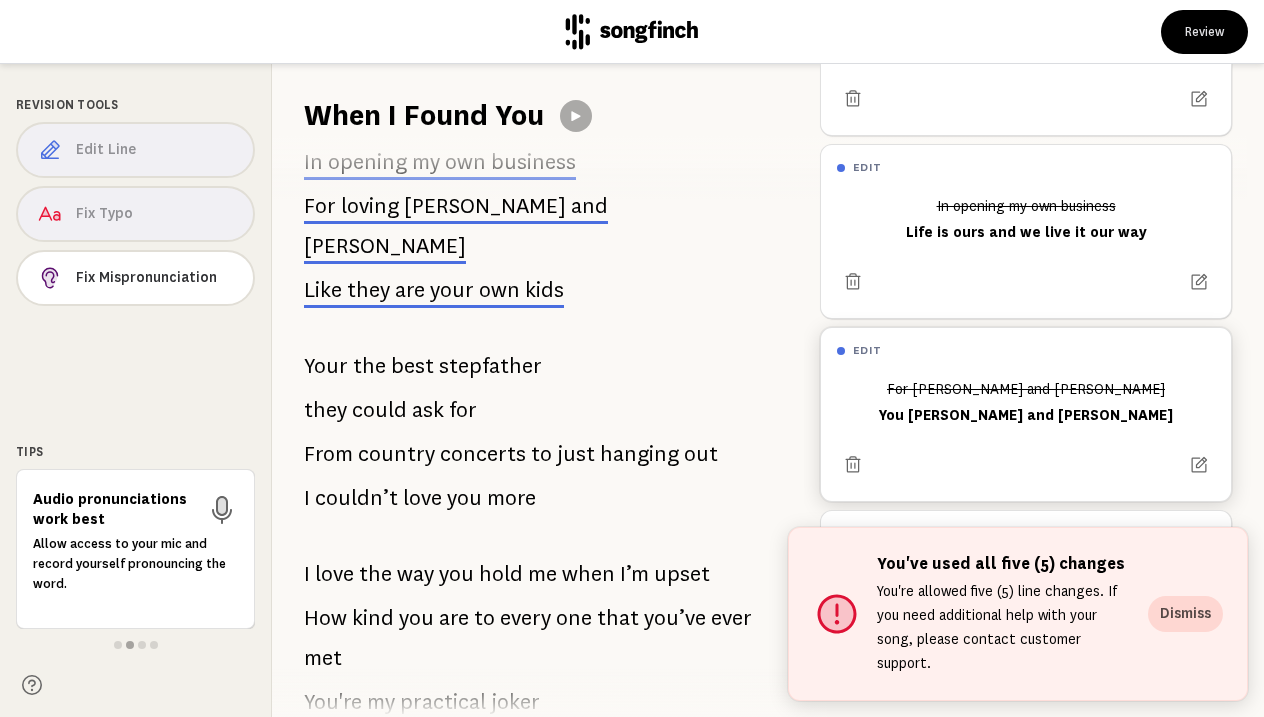 click on "edit" at bounding box center (867, 350) 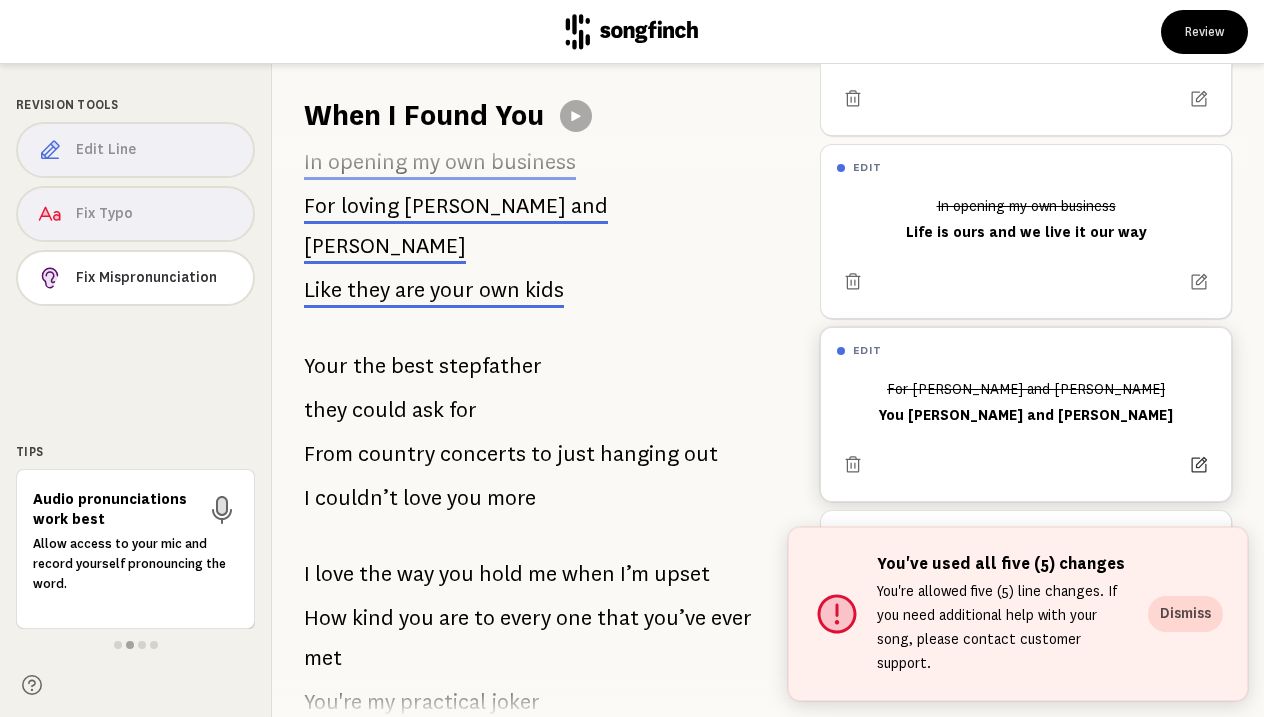 click 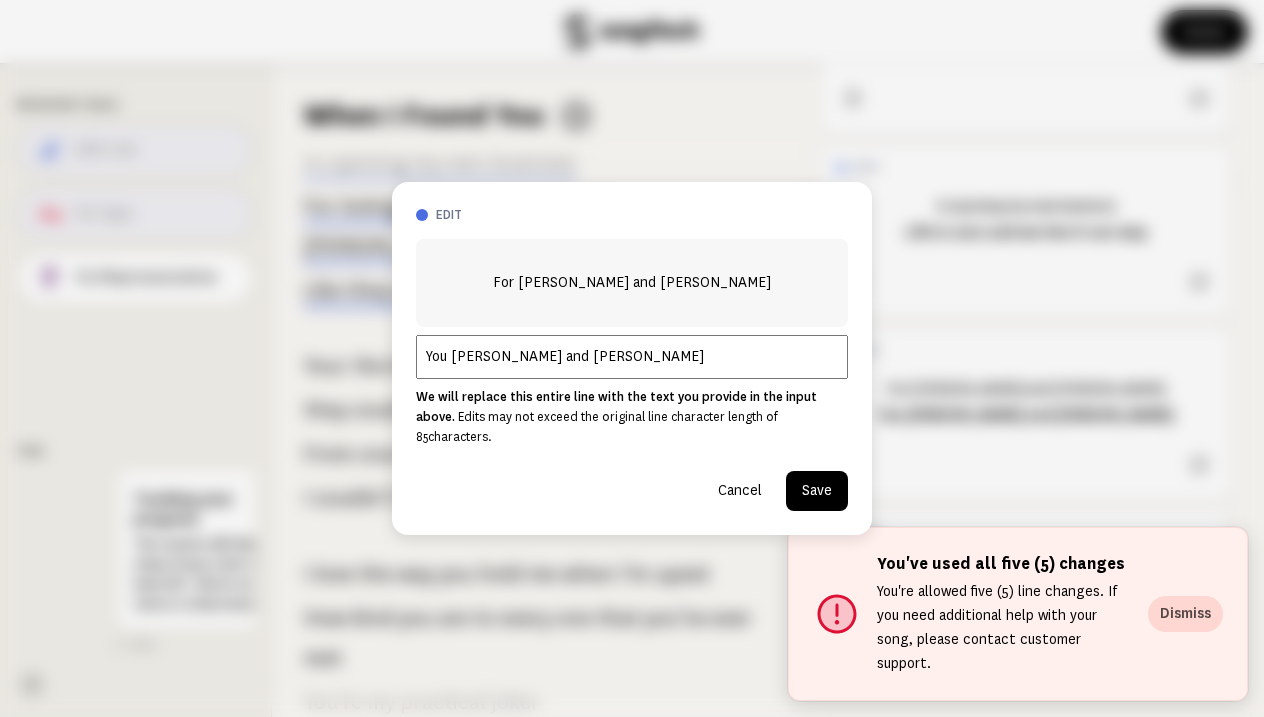 click on "You [PERSON_NAME] and [PERSON_NAME]" at bounding box center (632, 357) 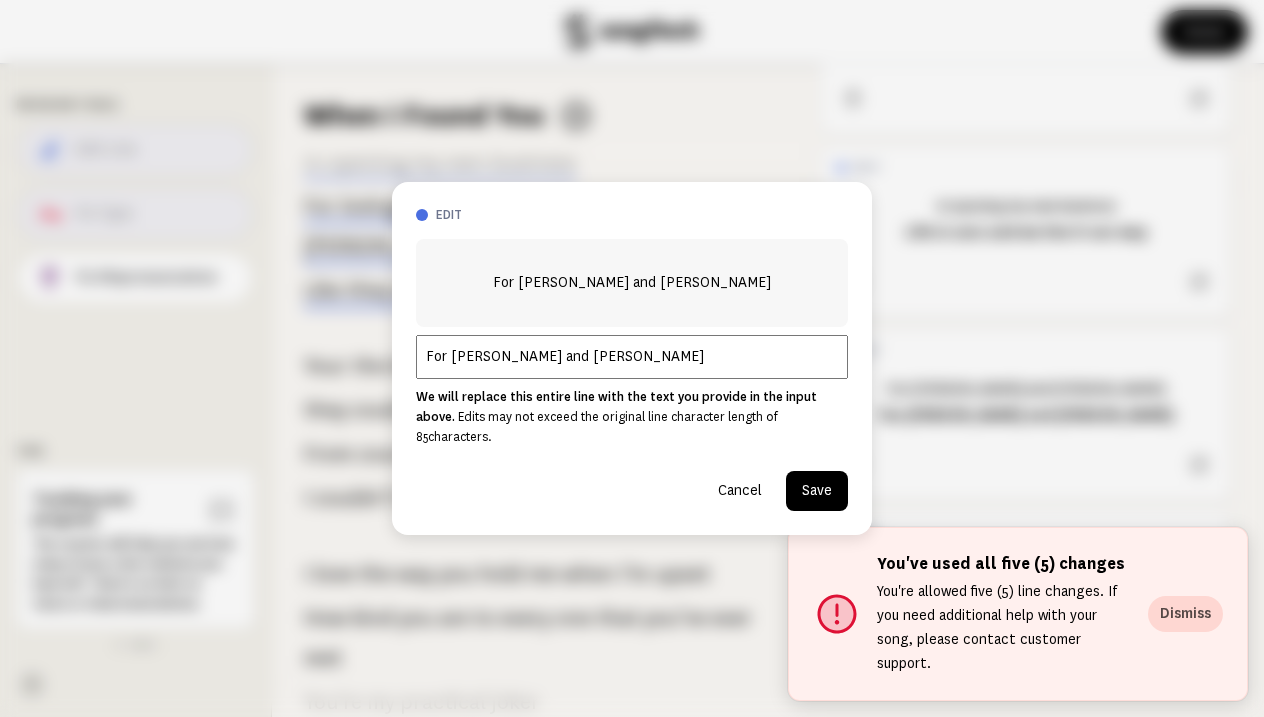 type on "For [PERSON_NAME] and [PERSON_NAME]" 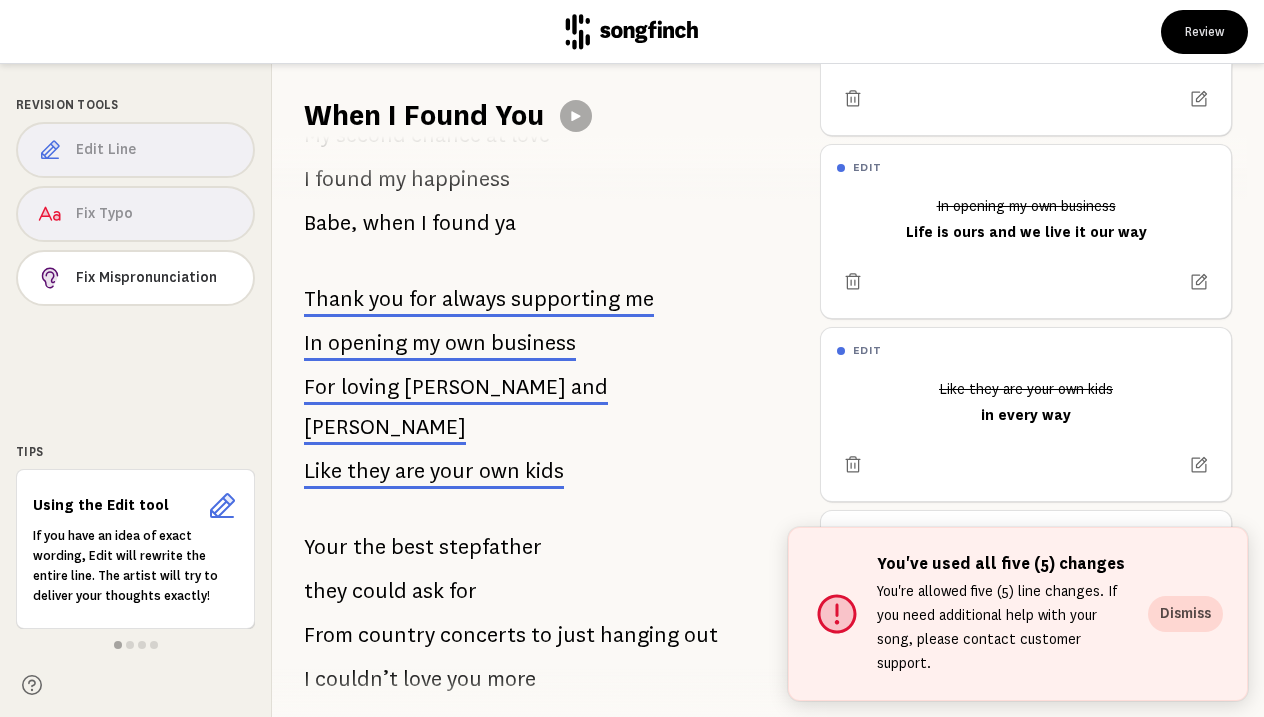 scroll, scrollTop: 671, scrollLeft: 0, axis: vertical 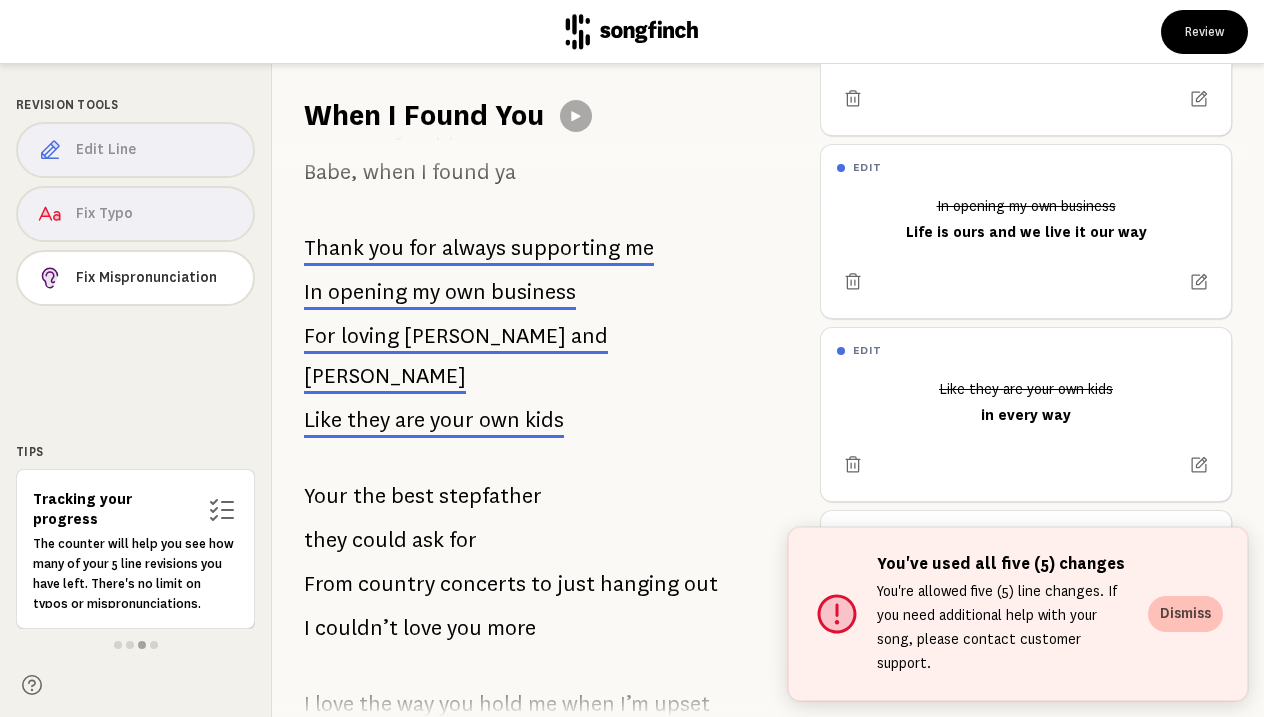 click on "Dismiss" at bounding box center [1185, 614] 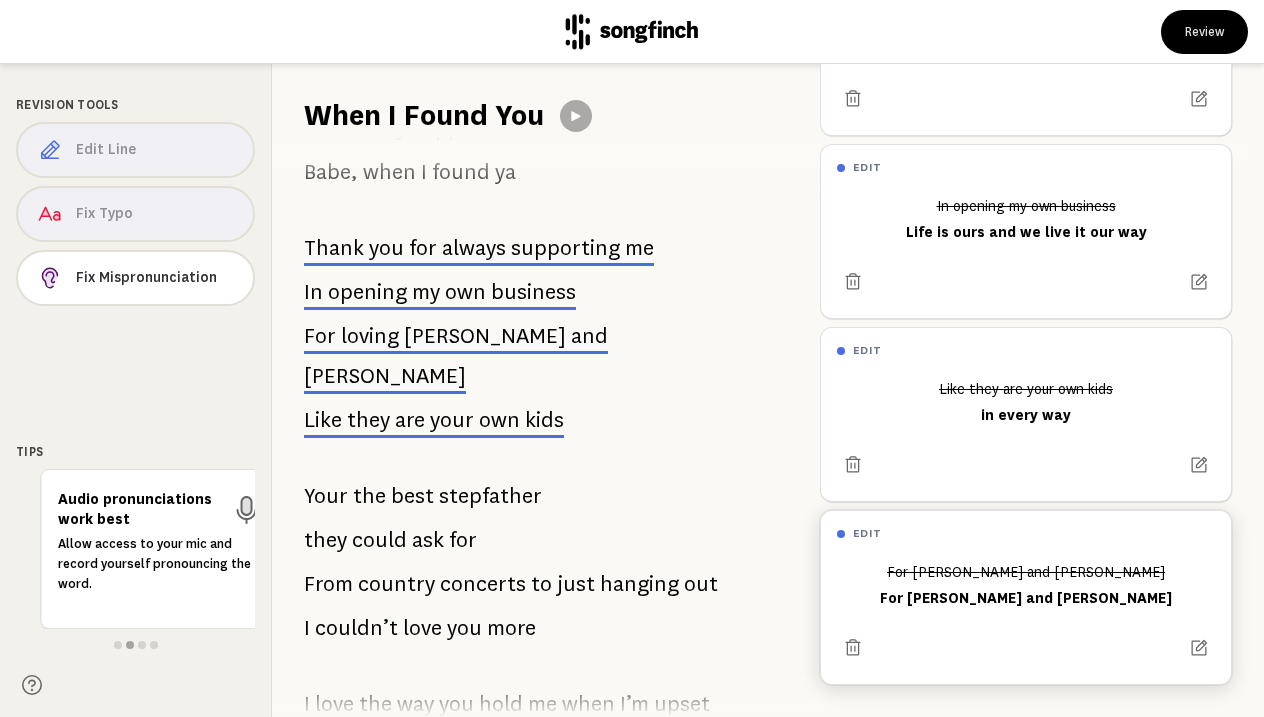 scroll, scrollTop: 302, scrollLeft: 0, axis: vertical 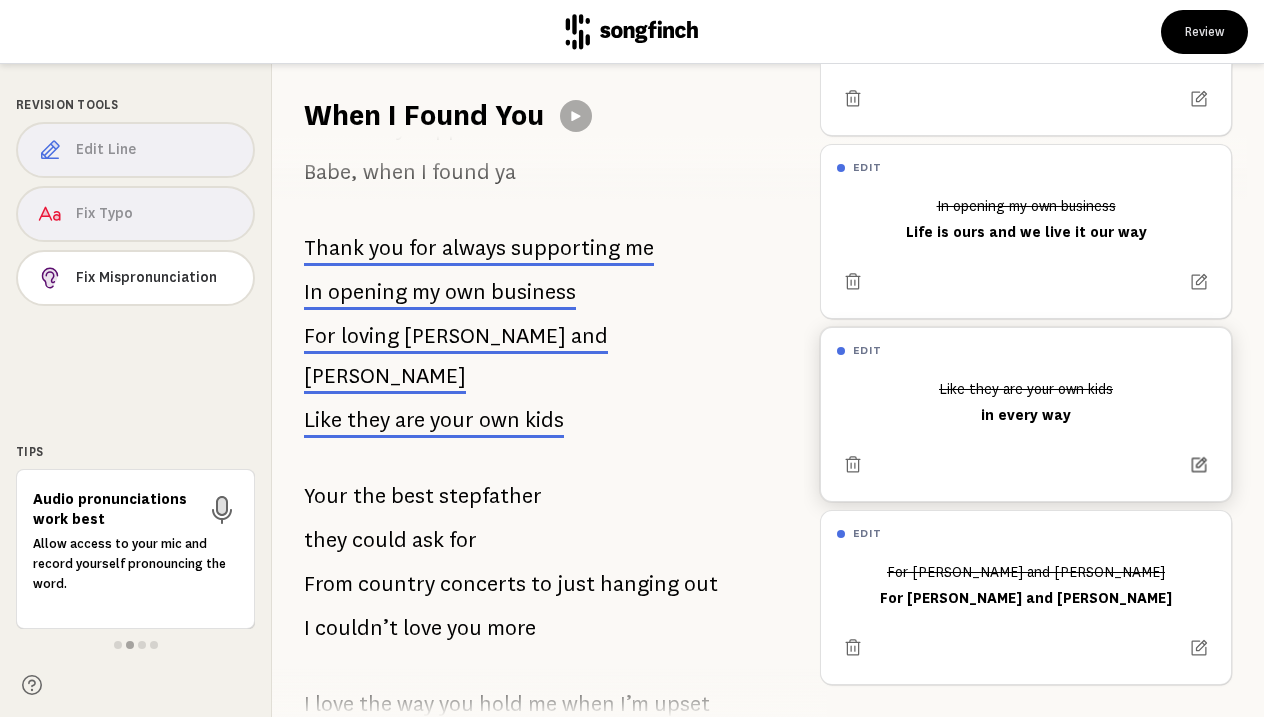 click at bounding box center (1198, 464) 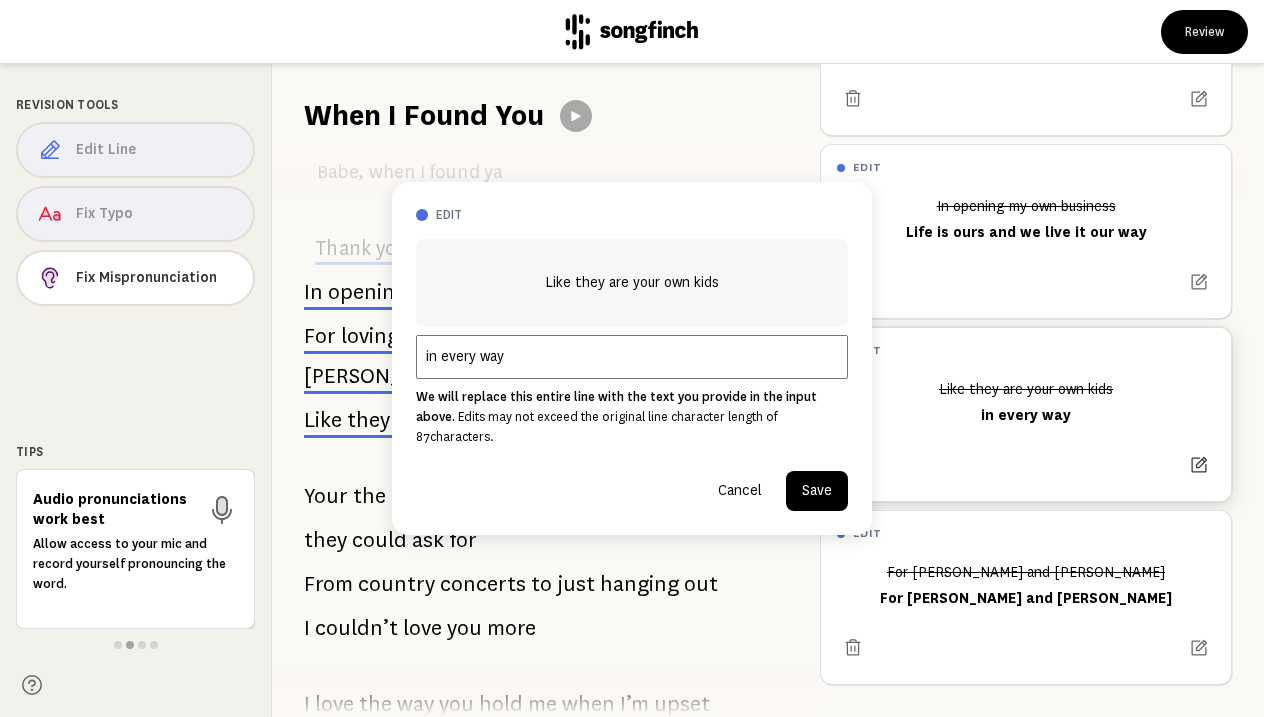 scroll, scrollTop: 898, scrollLeft: 0, axis: vertical 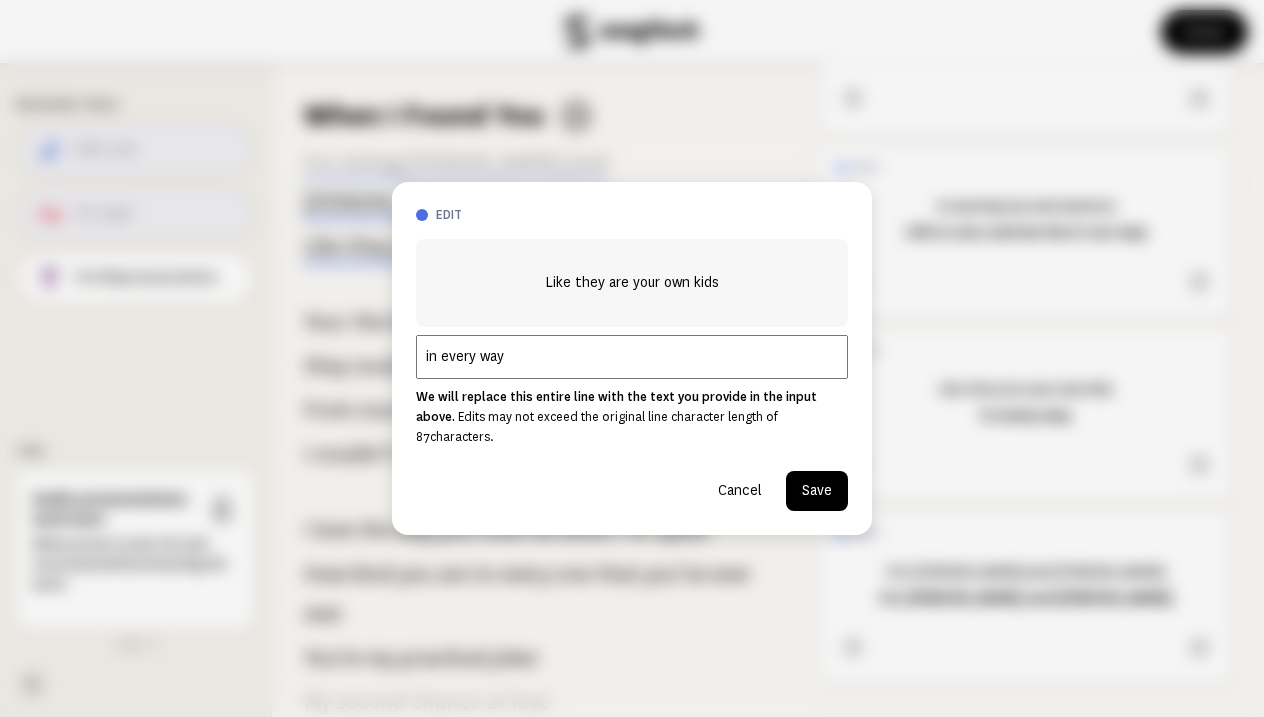 click on "in every way" at bounding box center [632, 357] 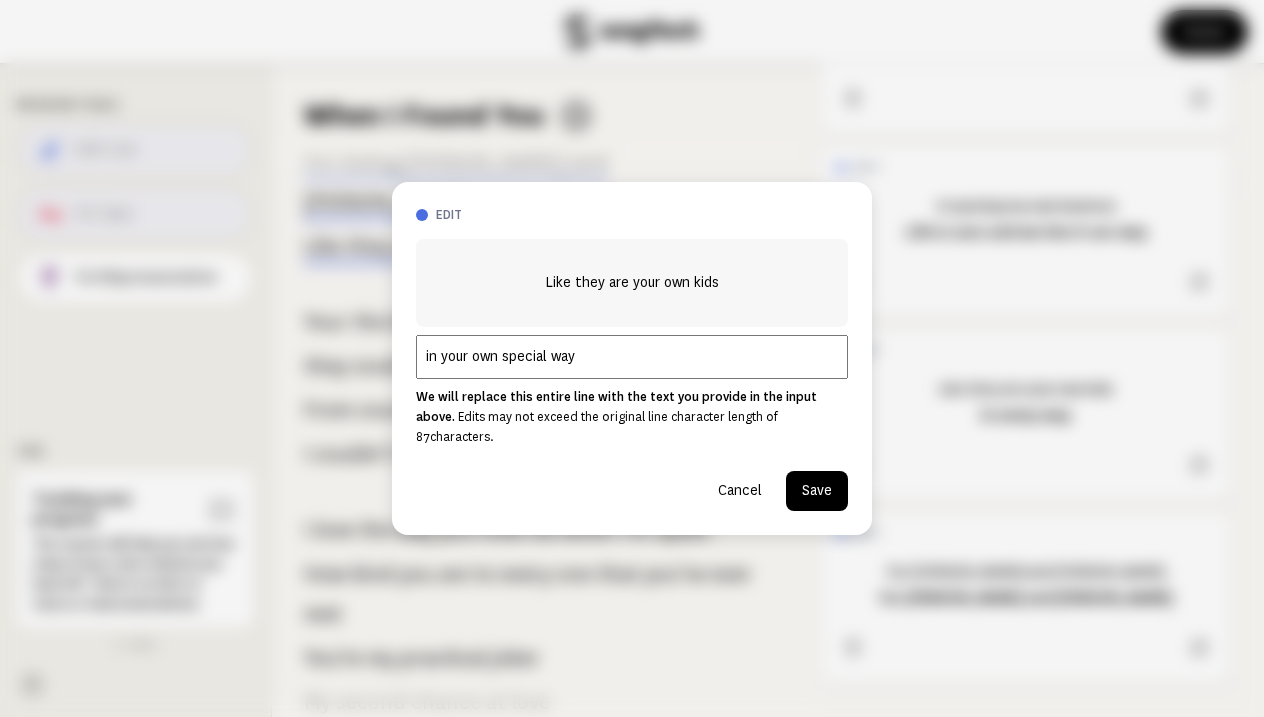 type on "in your own special way" 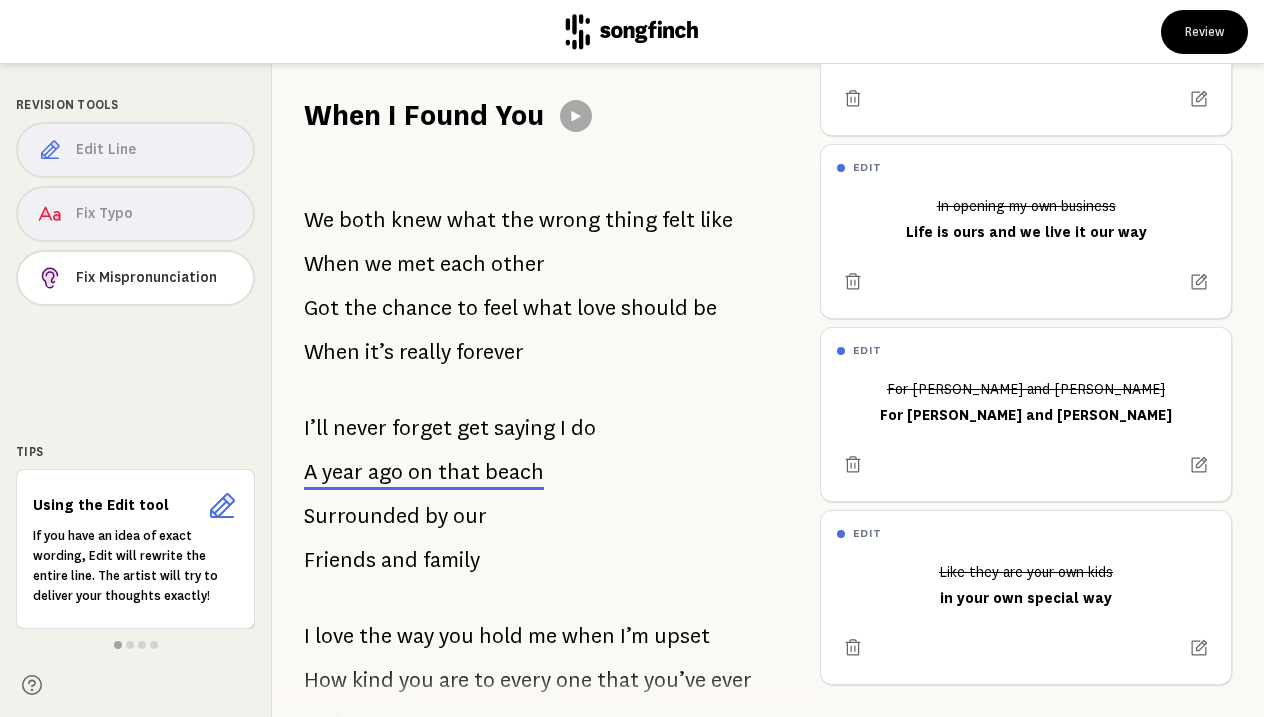 scroll, scrollTop: 0, scrollLeft: 0, axis: both 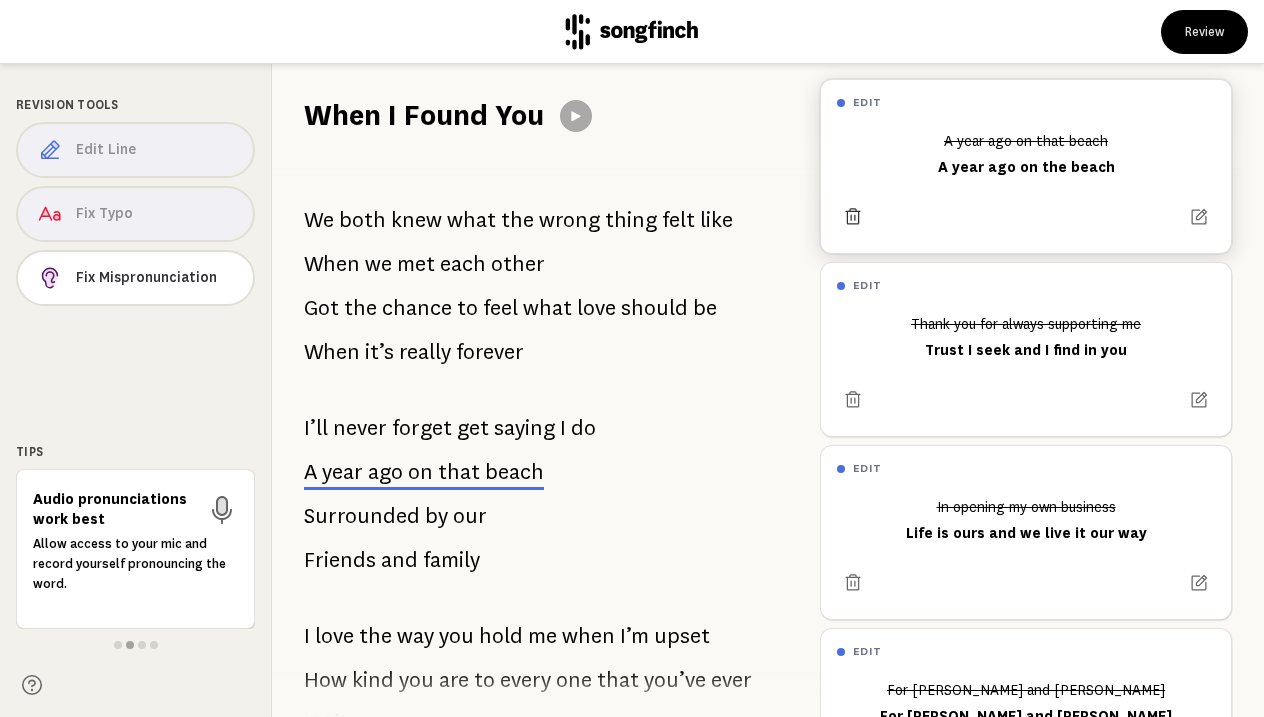 click 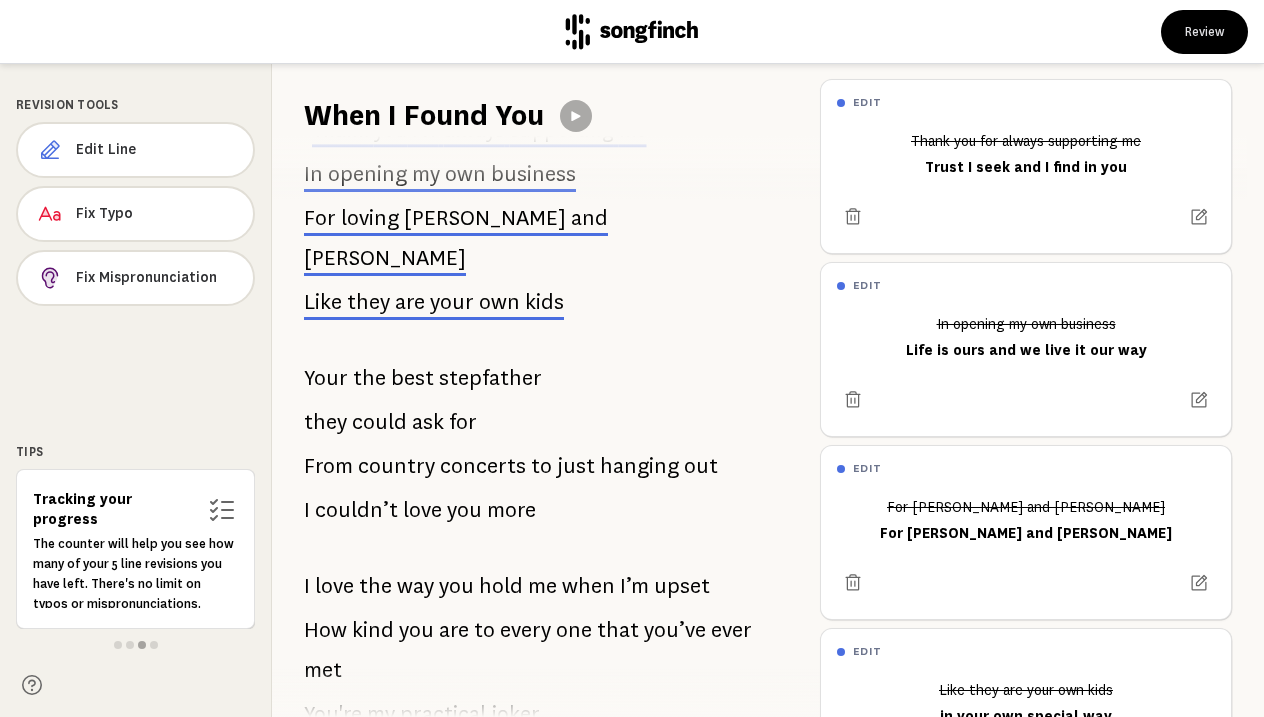 scroll, scrollTop: 845, scrollLeft: 0, axis: vertical 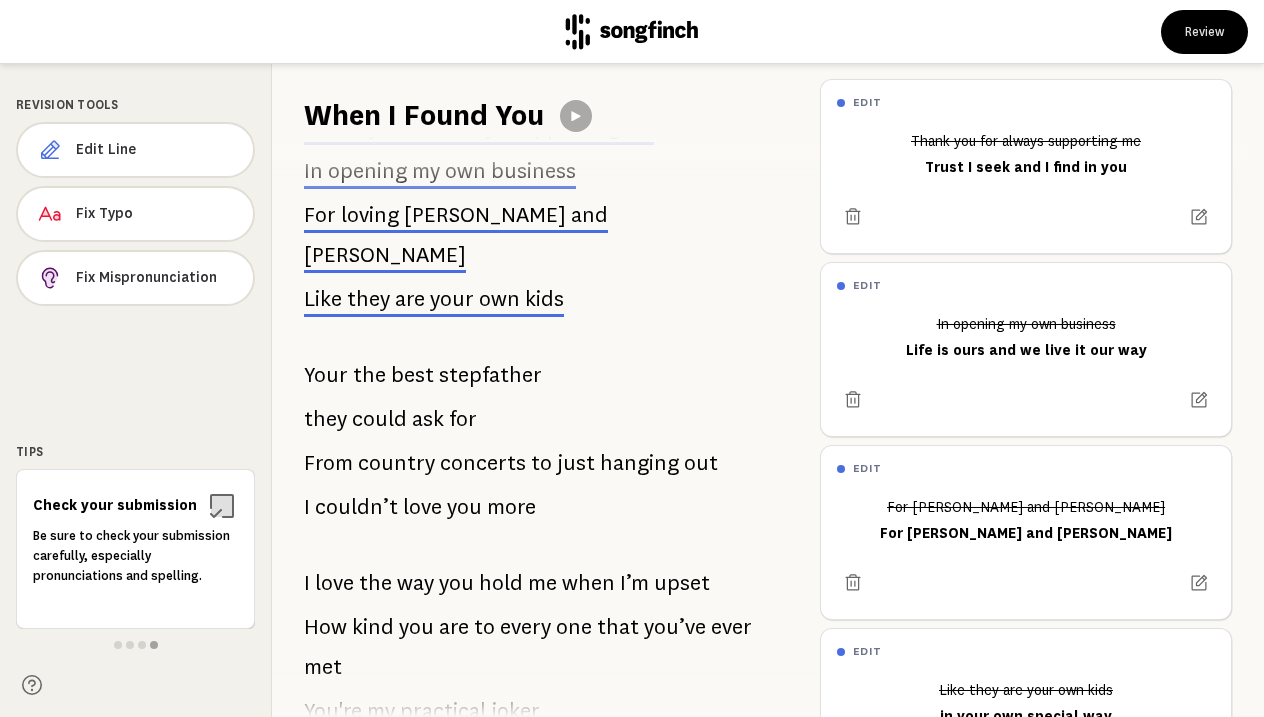 click on "stepfather" at bounding box center [490, 375] 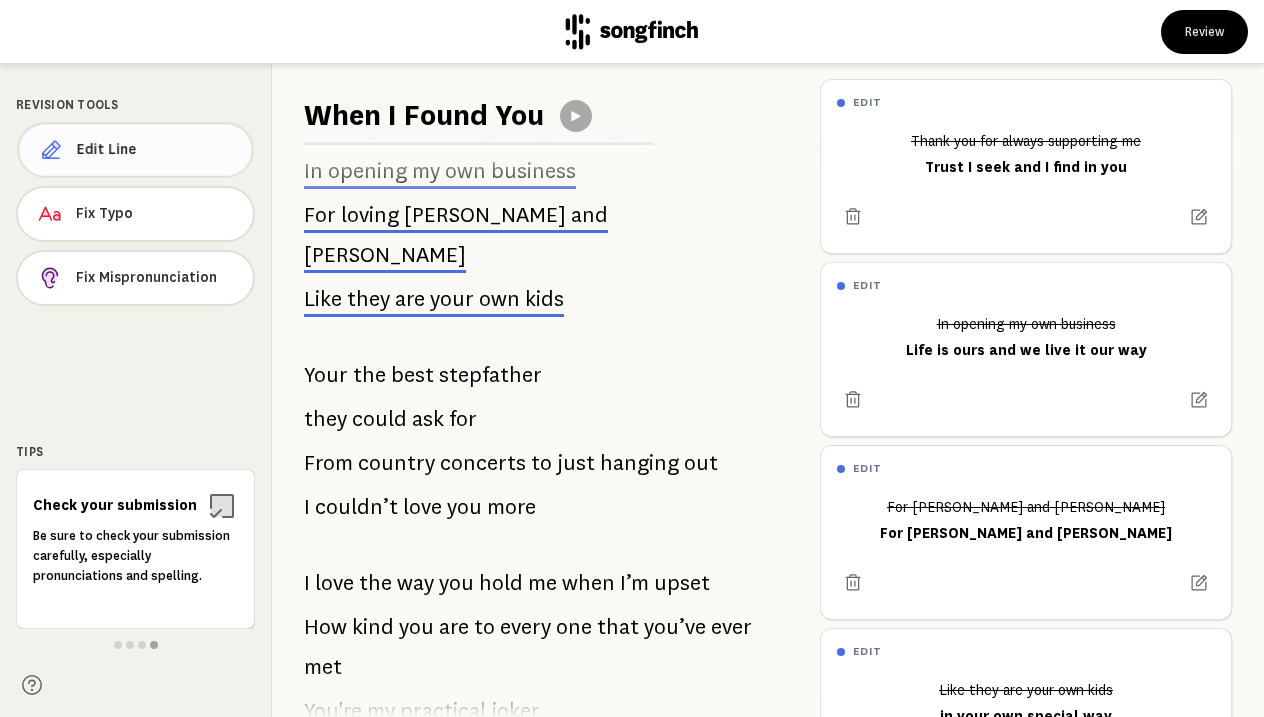 click on "Edit Line" at bounding box center (135, 149) 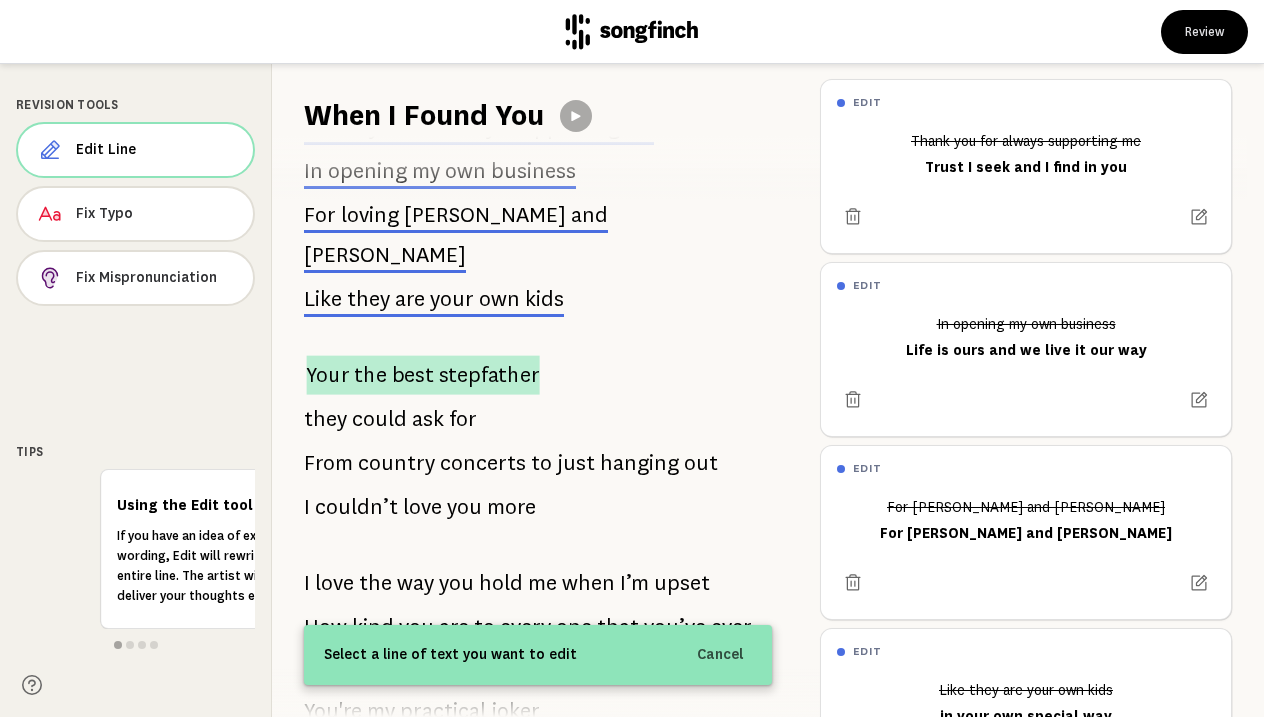 click on "the" at bounding box center [370, 374] 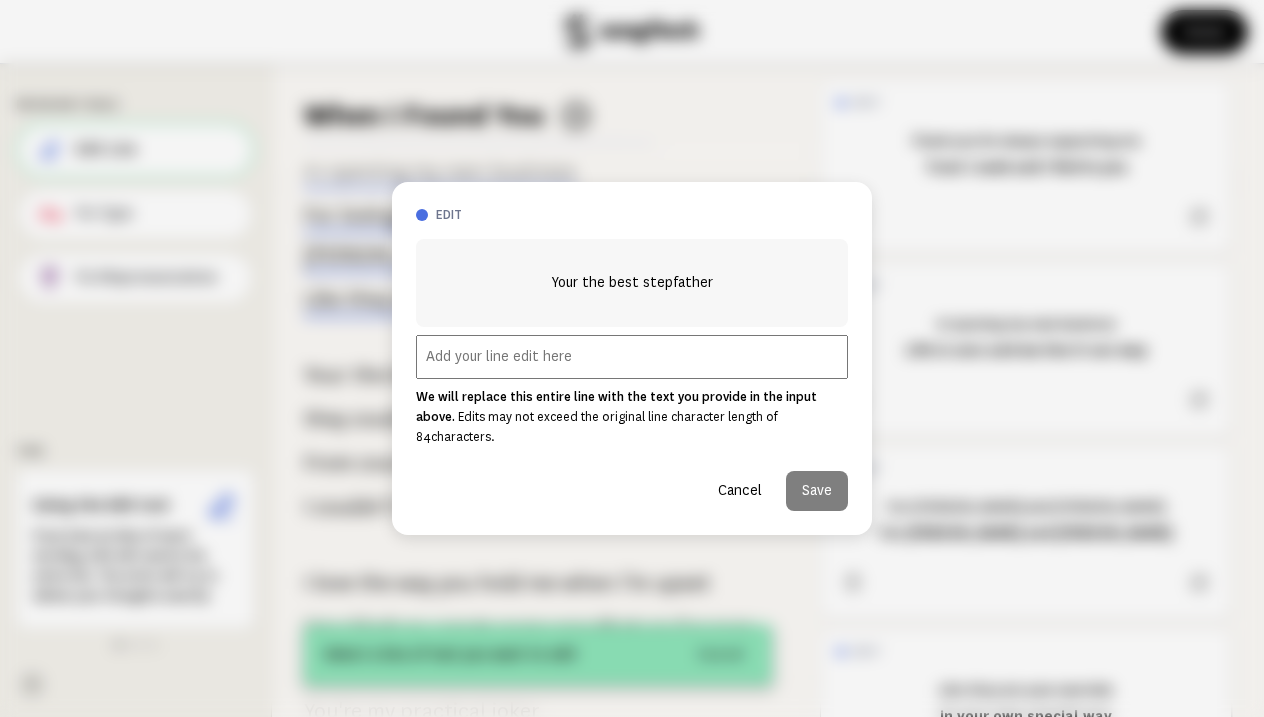 click at bounding box center (632, 357) 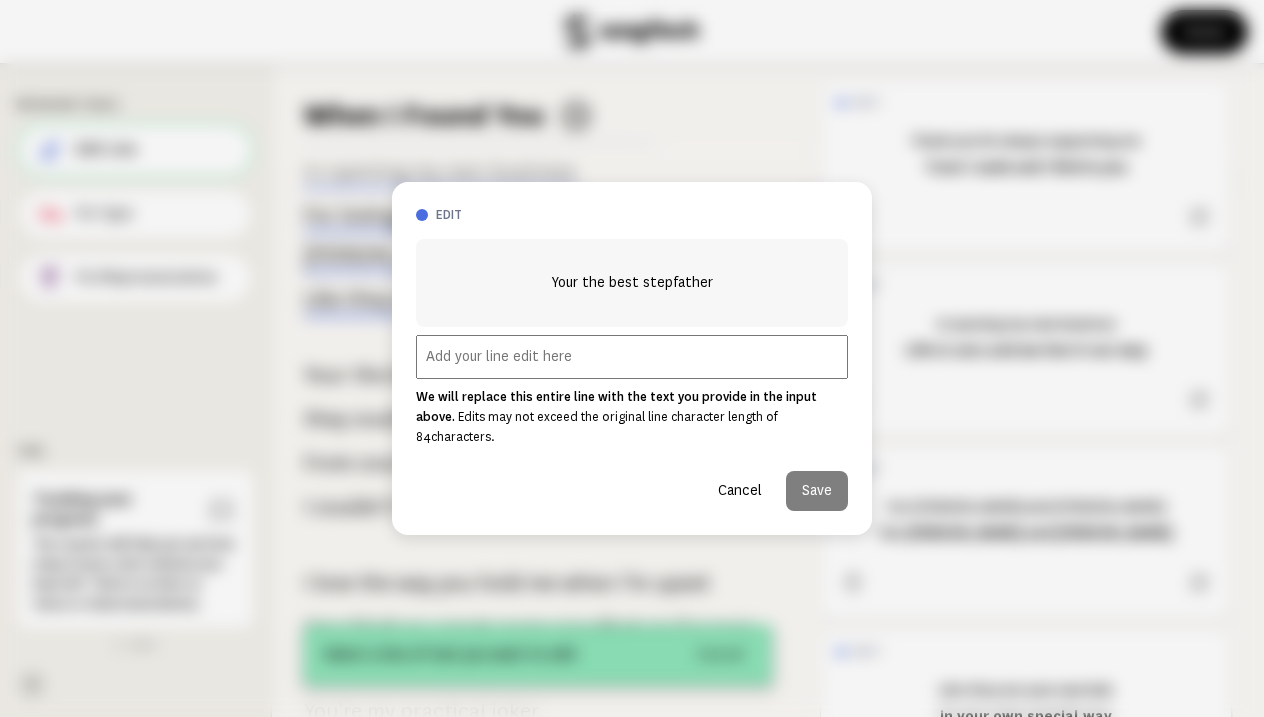 click on "Cancel" at bounding box center (740, 491) 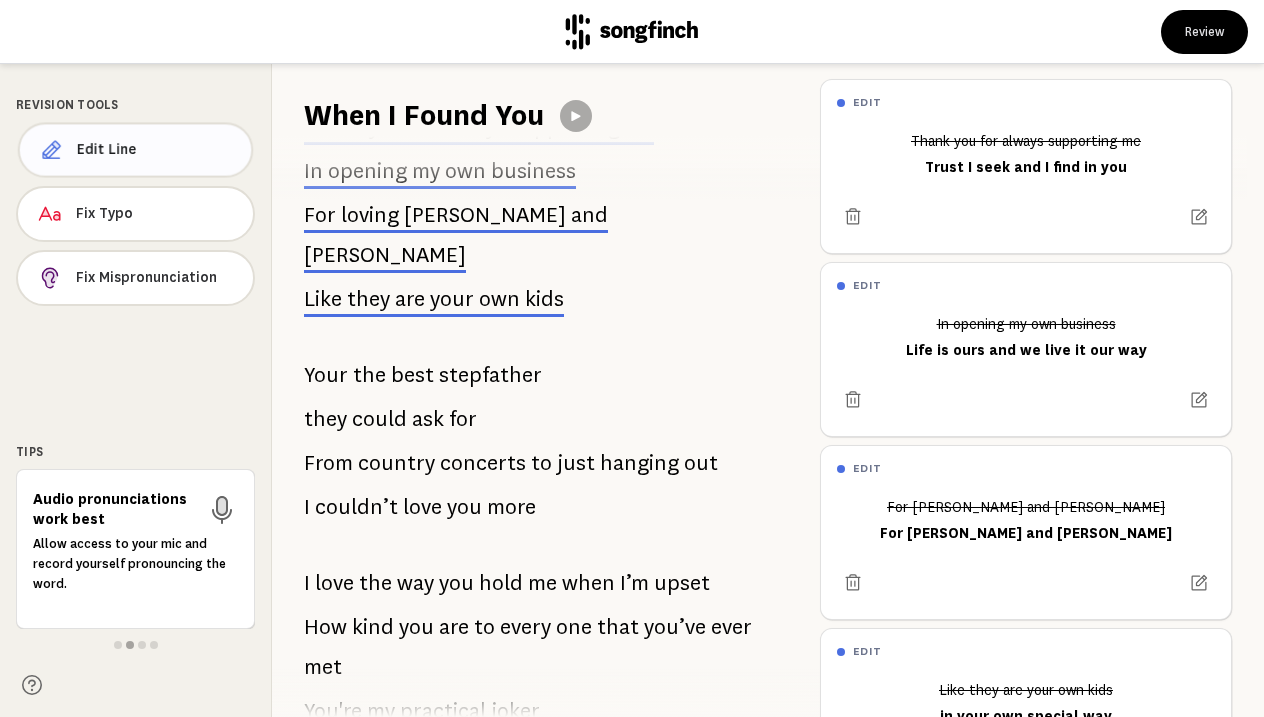 click on "Edit Line" at bounding box center [156, 150] 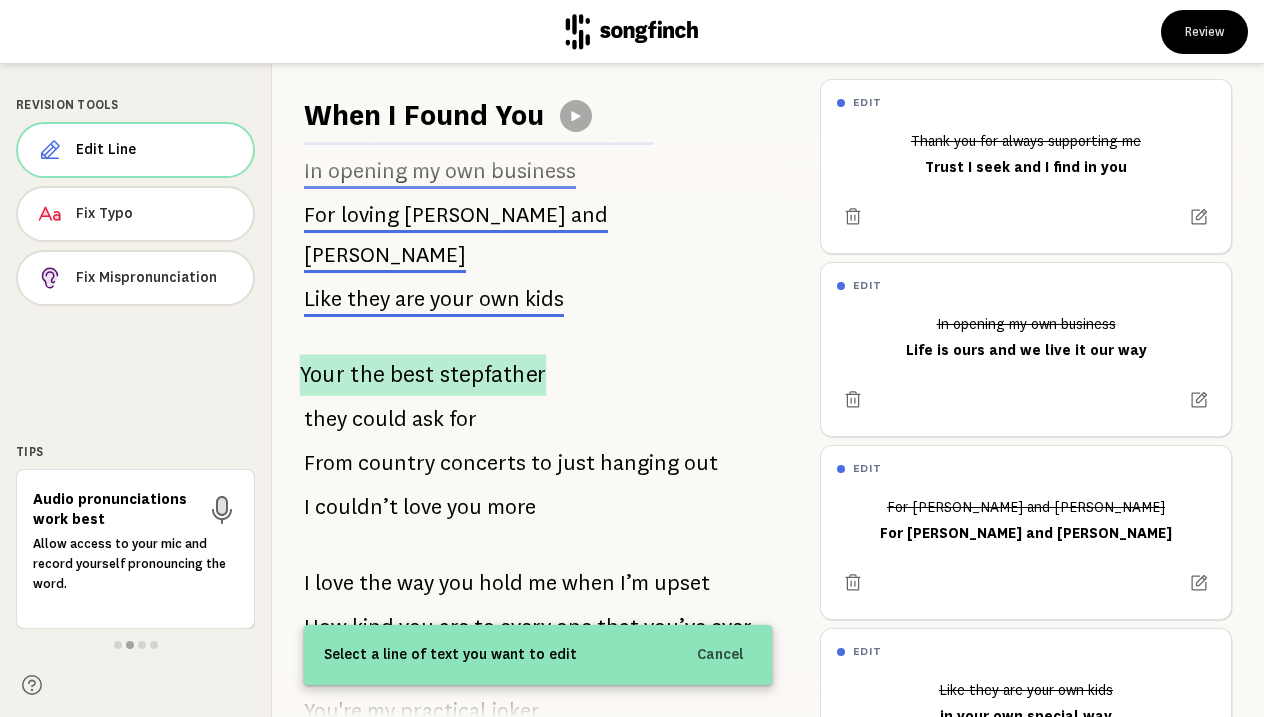 click on "the" at bounding box center [367, 375] 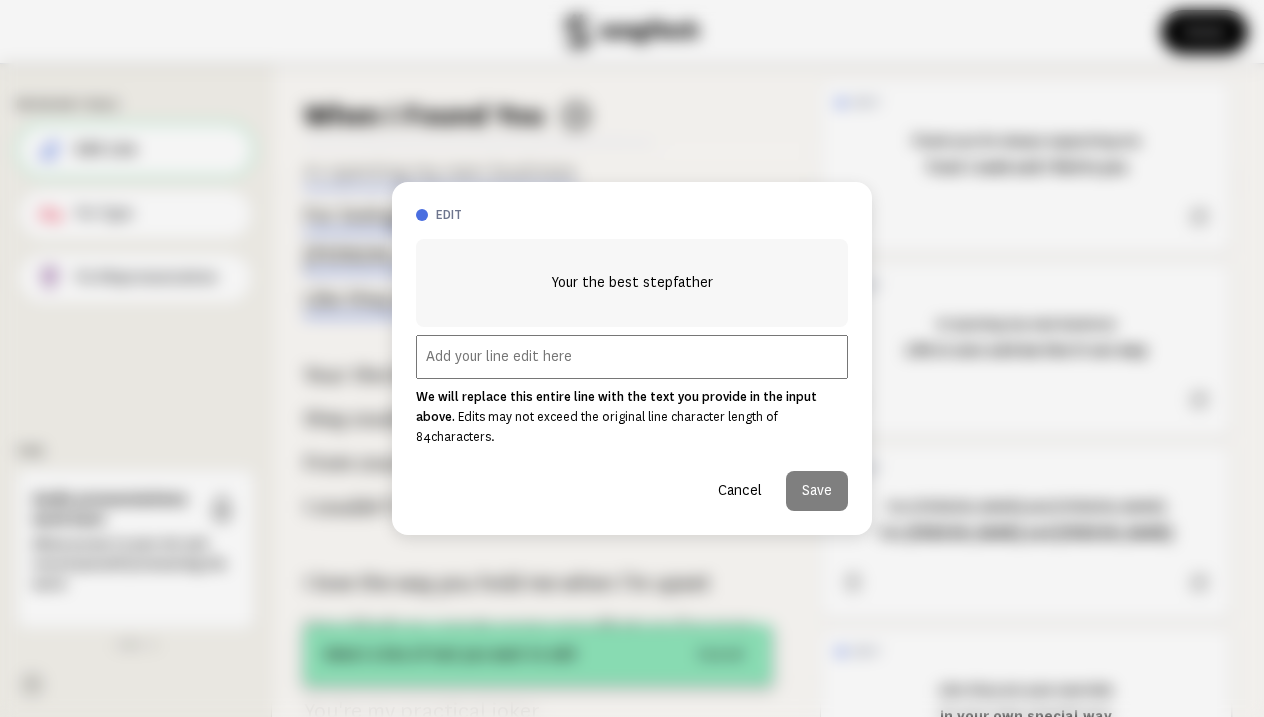 click at bounding box center [632, 357] 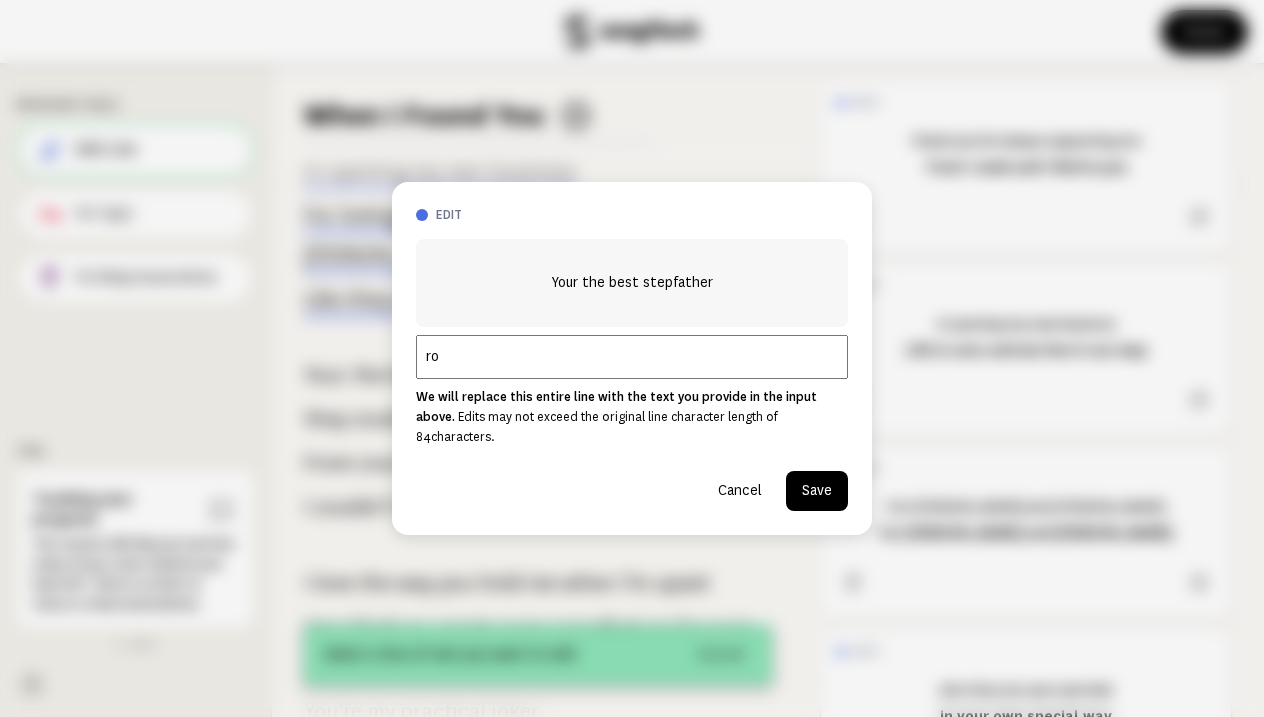 type on "r" 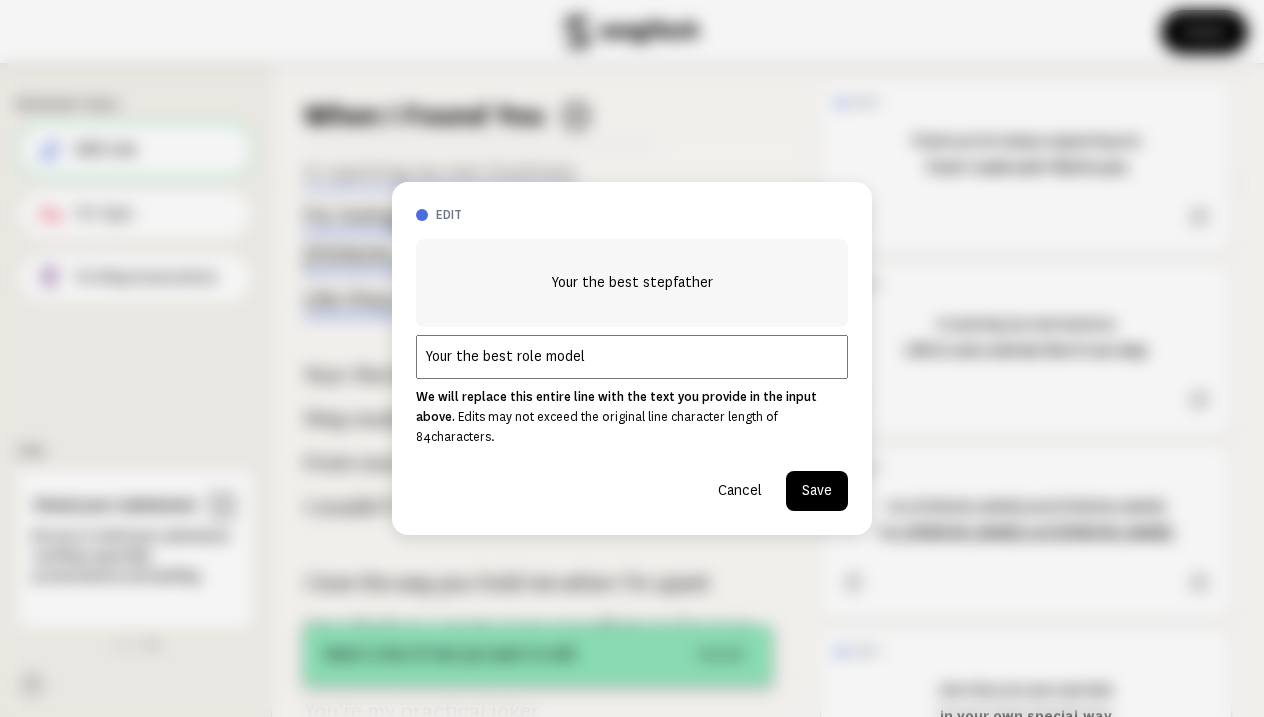 type on "Your the best role model" 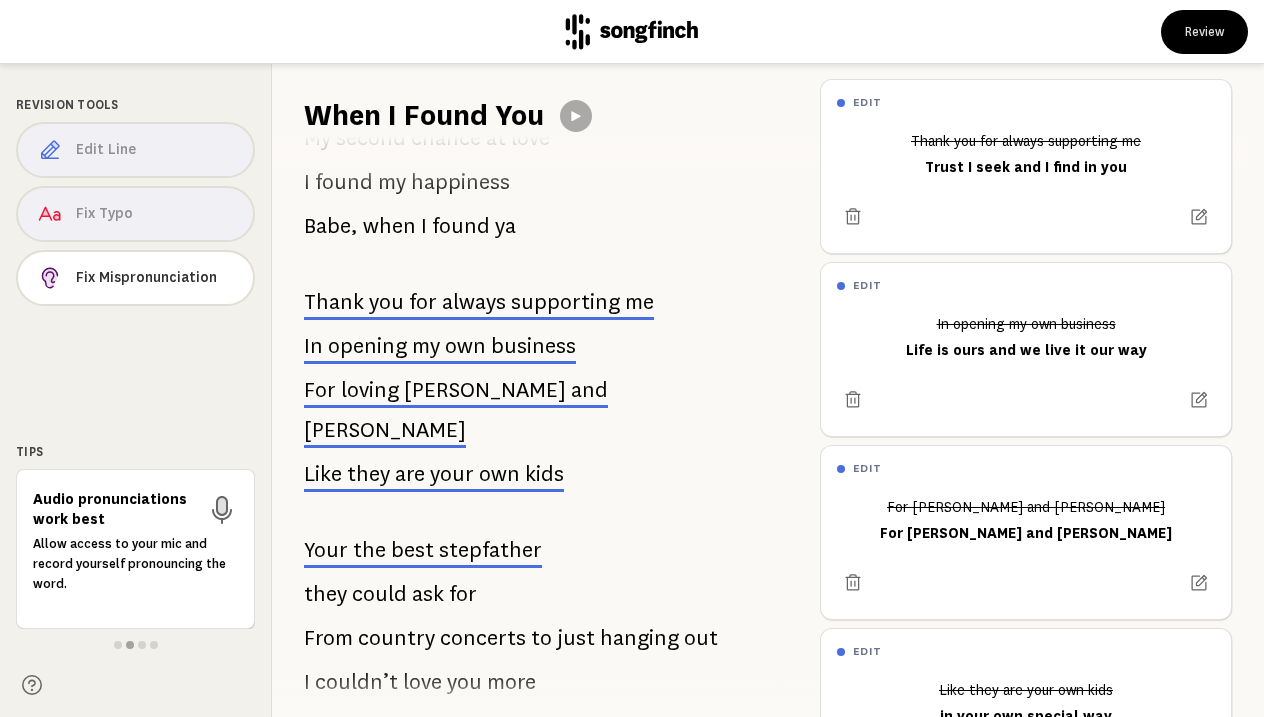 scroll, scrollTop: 669, scrollLeft: 0, axis: vertical 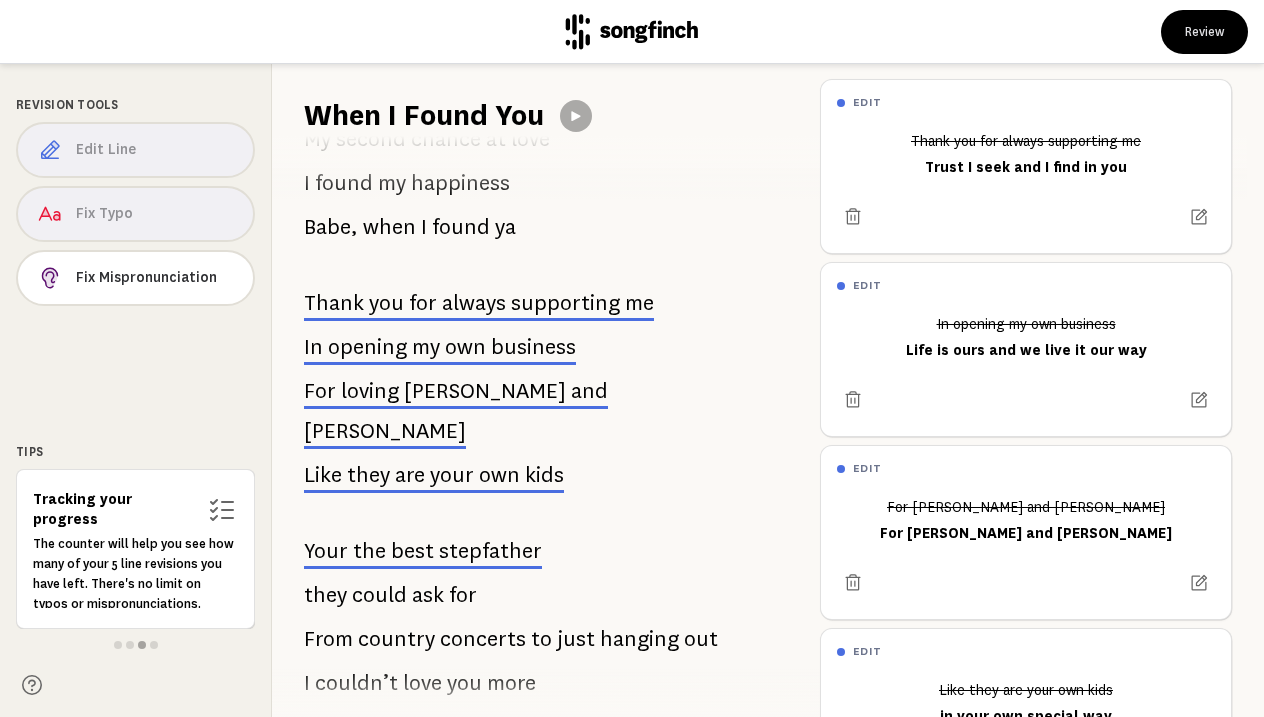 click on "supporting" at bounding box center (565, 302) 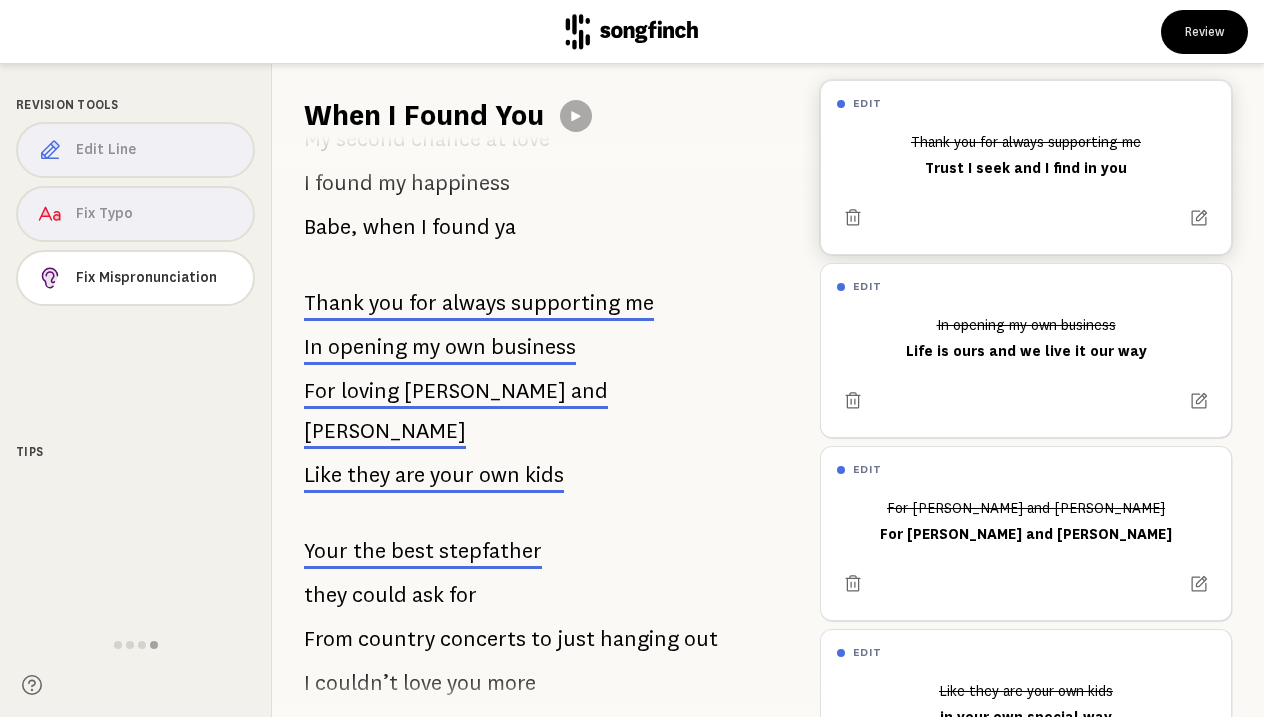 click at bounding box center [1026, 218] 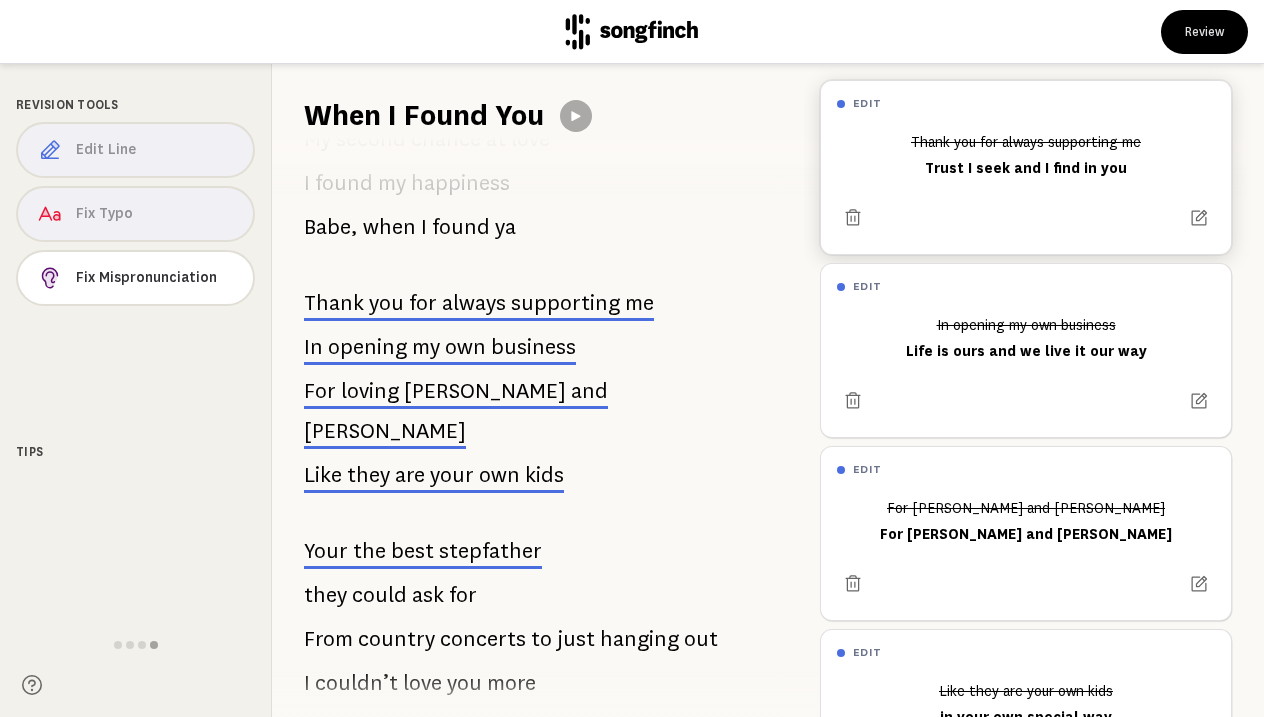 scroll, scrollTop: 766, scrollLeft: 0, axis: vertical 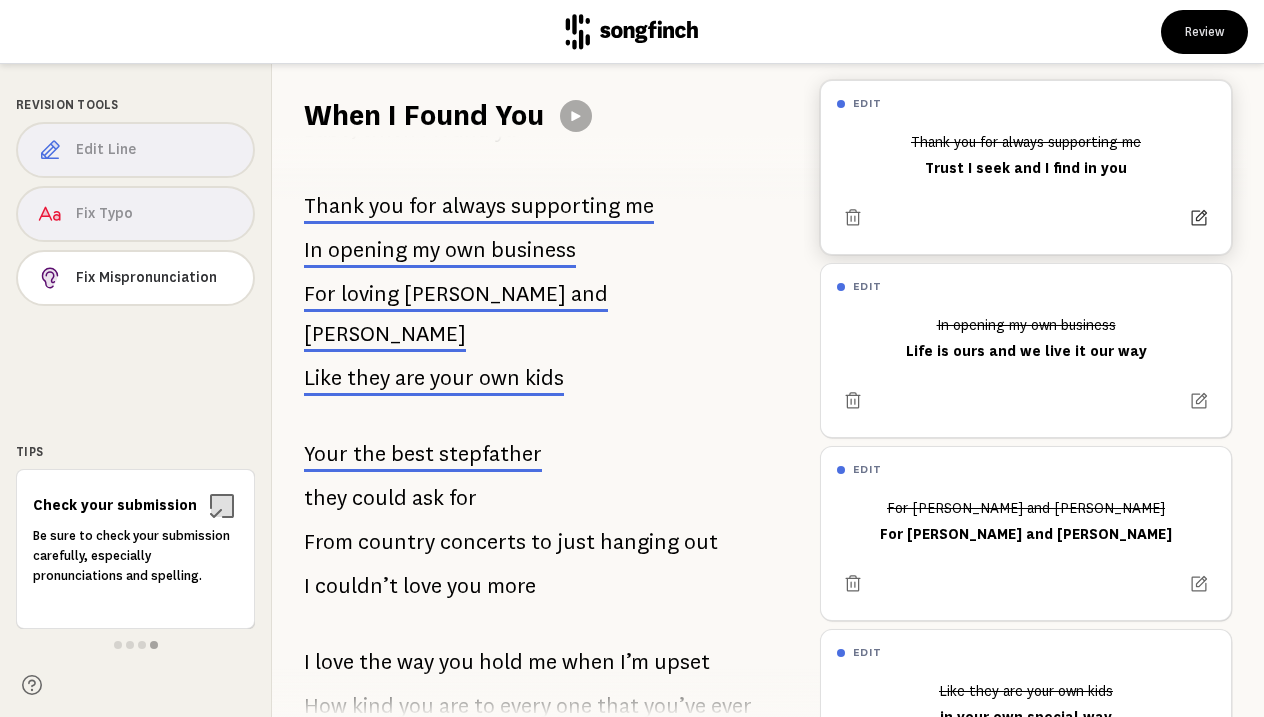 click 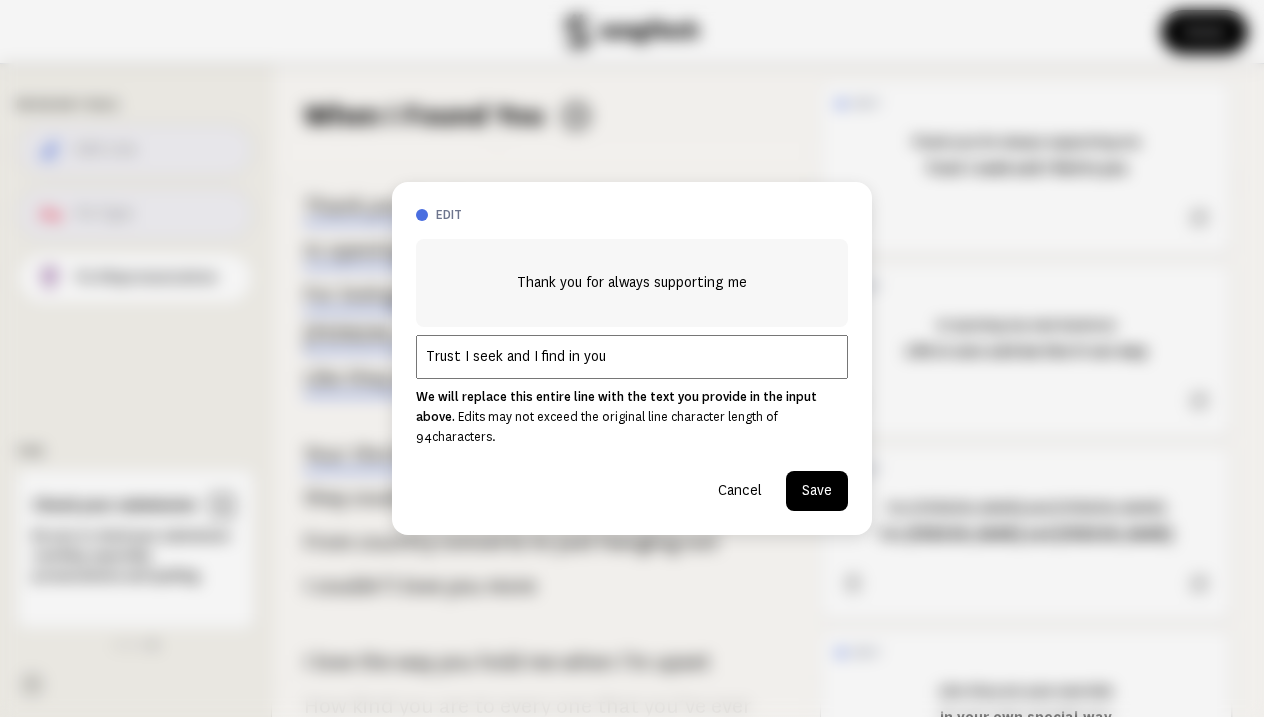 click on "Trust I seek and I find in you" at bounding box center (632, 357) 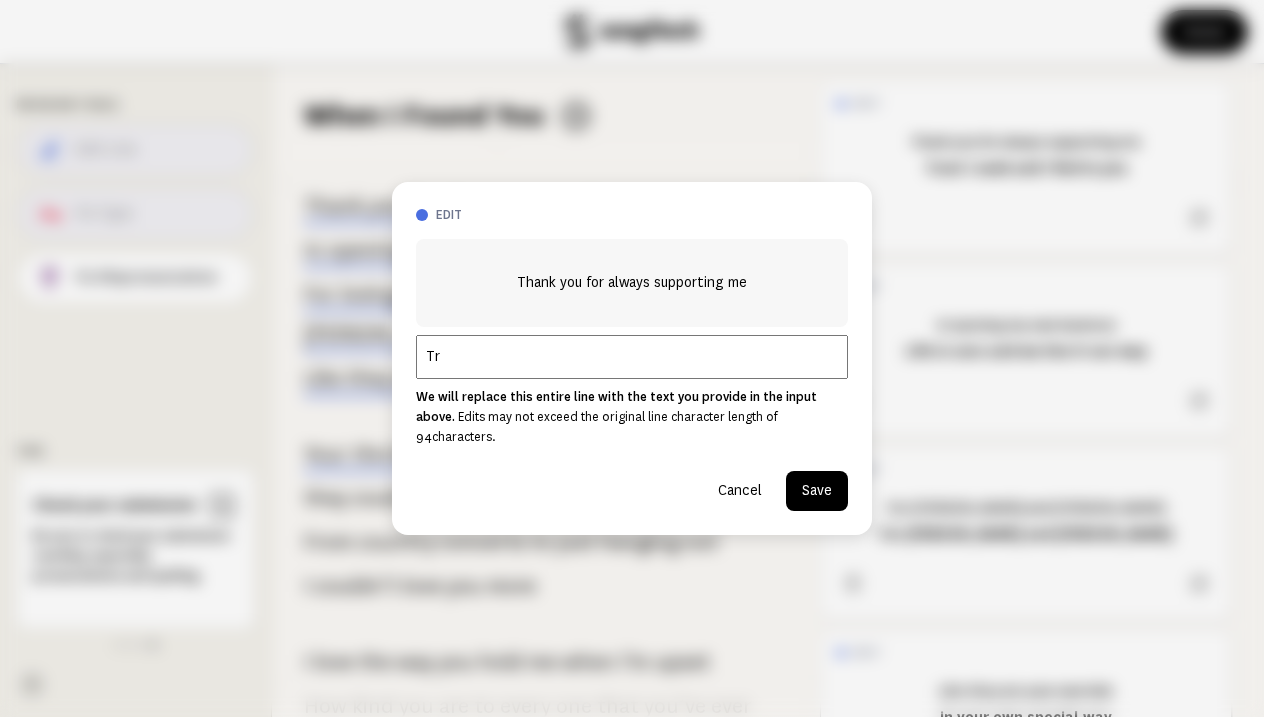 type on "T" 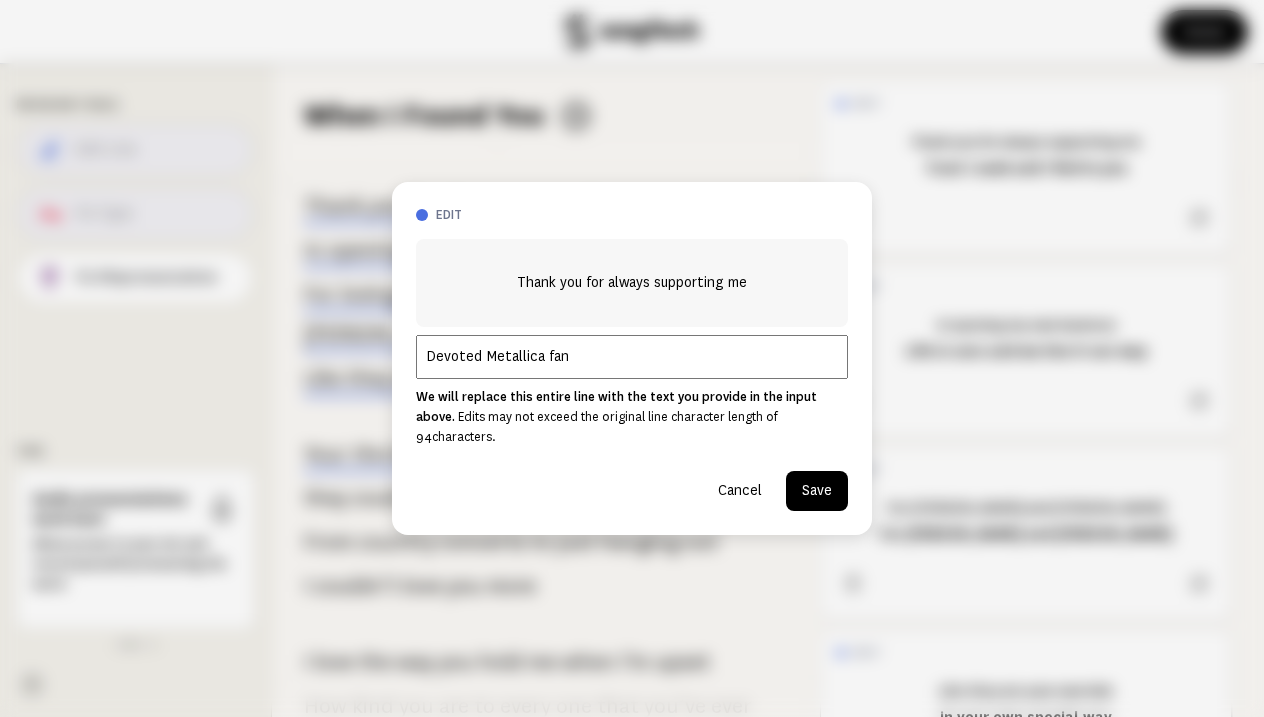 type on "Devoted Metallica fan" 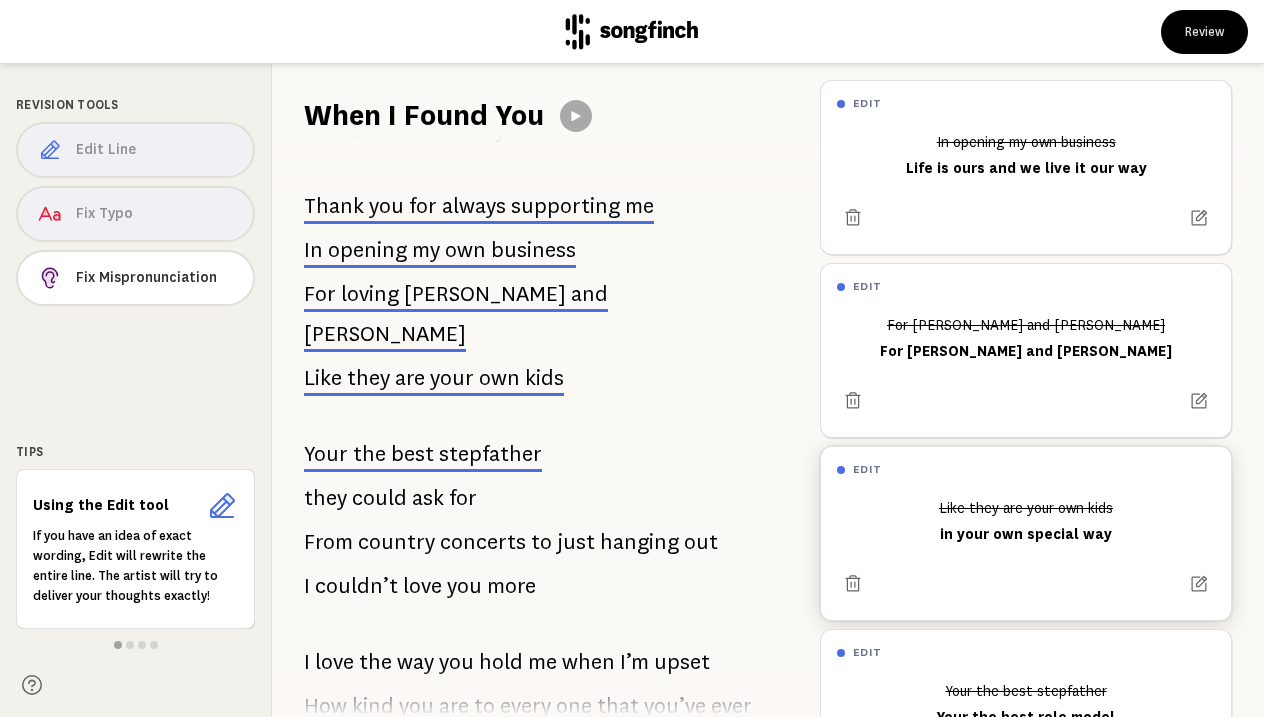 scroll, scrollTop: 0, scrollLeft: 0, axis: both 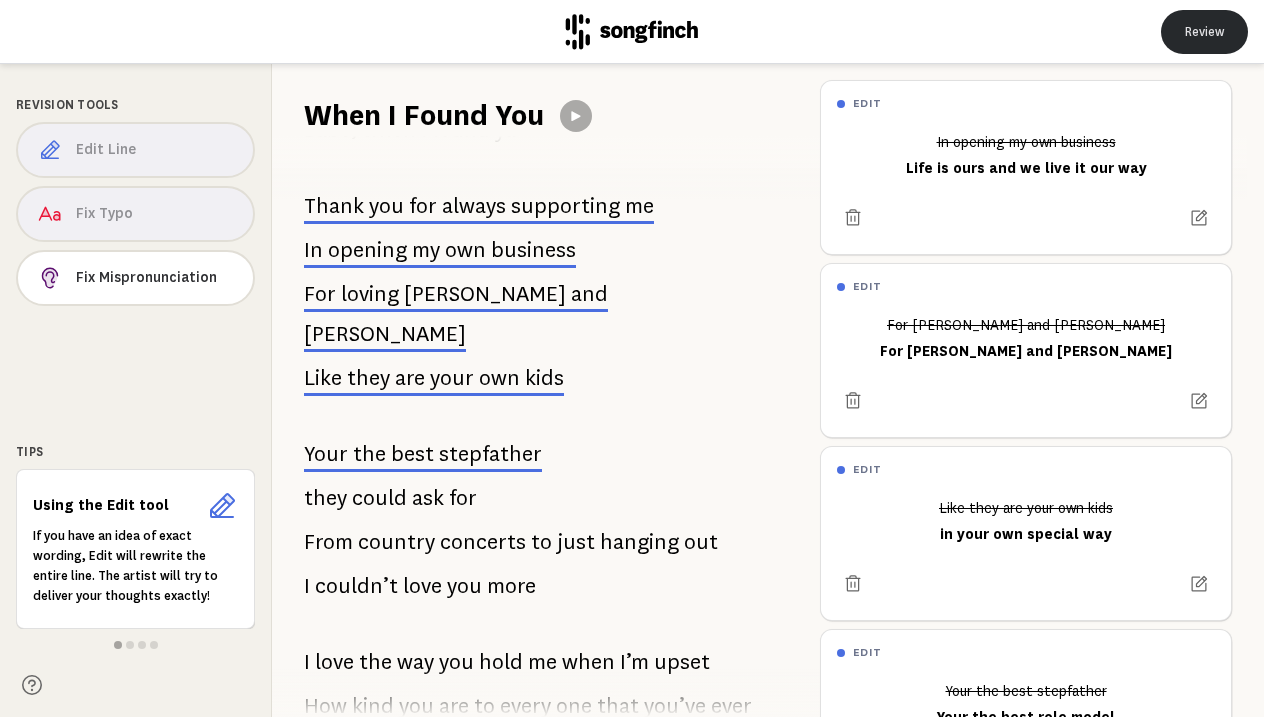 click on "Review" at bounding box center (1204, 32) 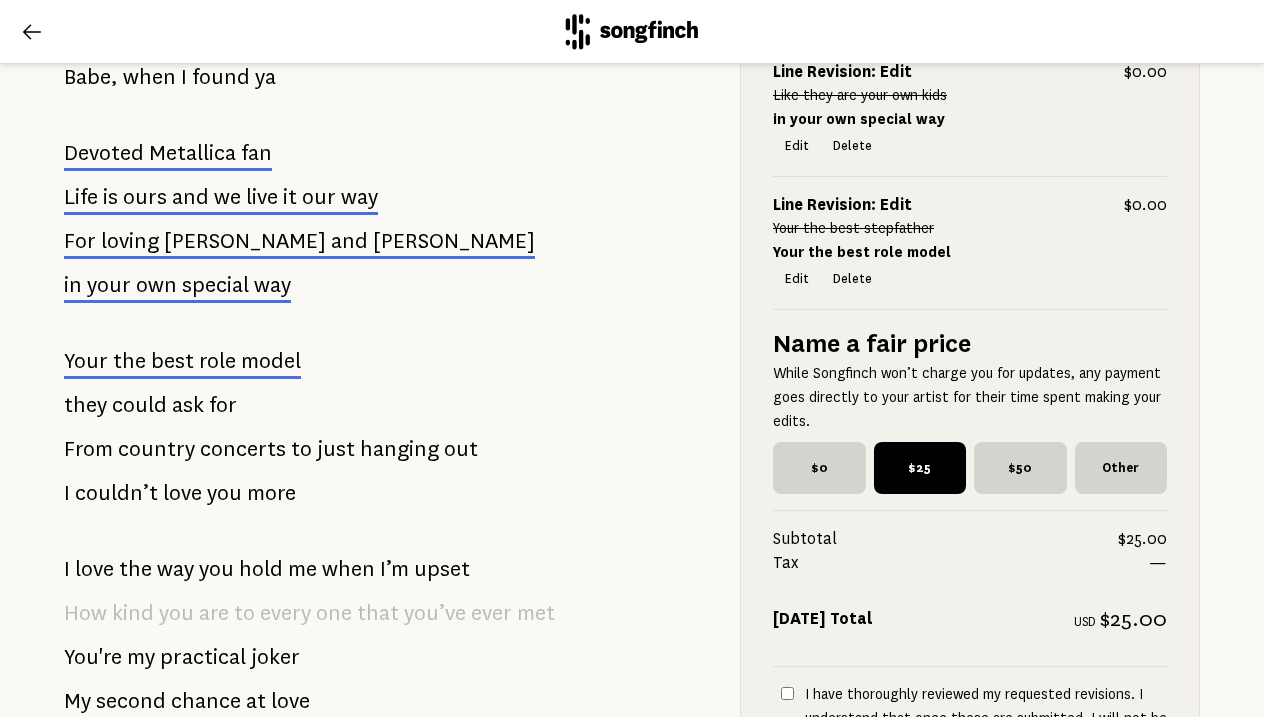 scroll, scrollTop: 972, scrollLeft: 0, axis: vertical 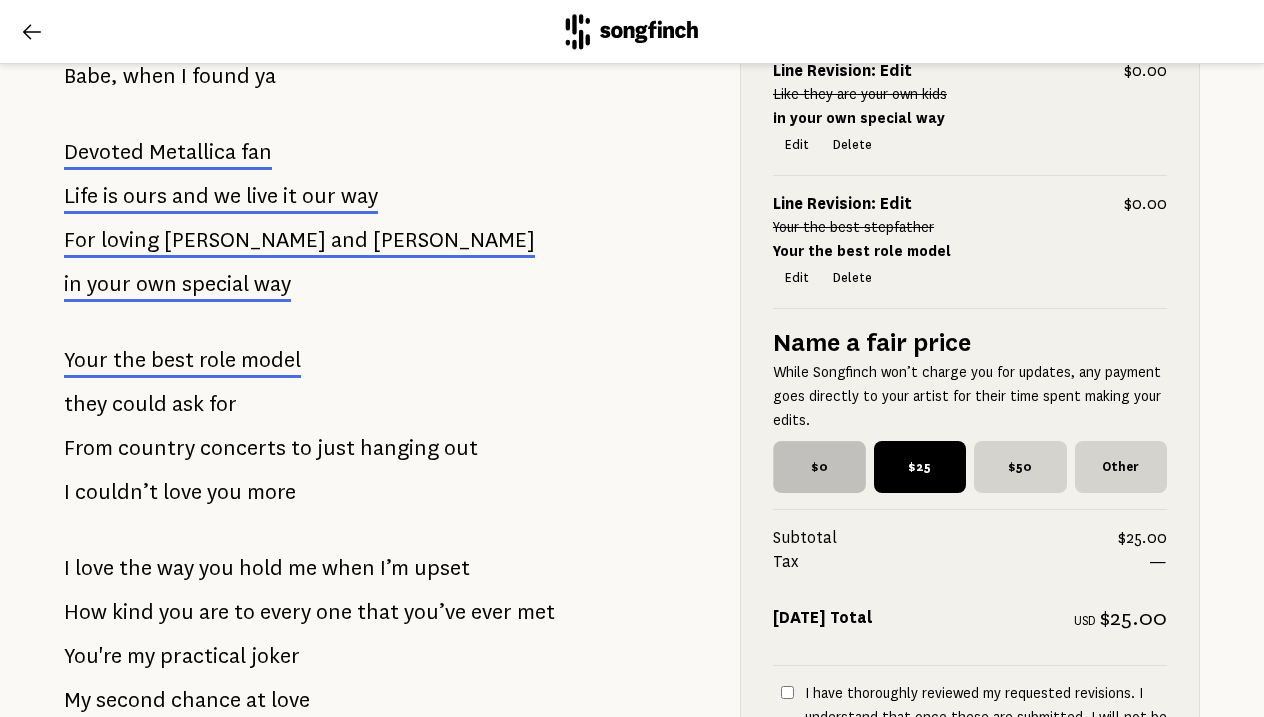 click on "$0" at bounding box center (819, 467) 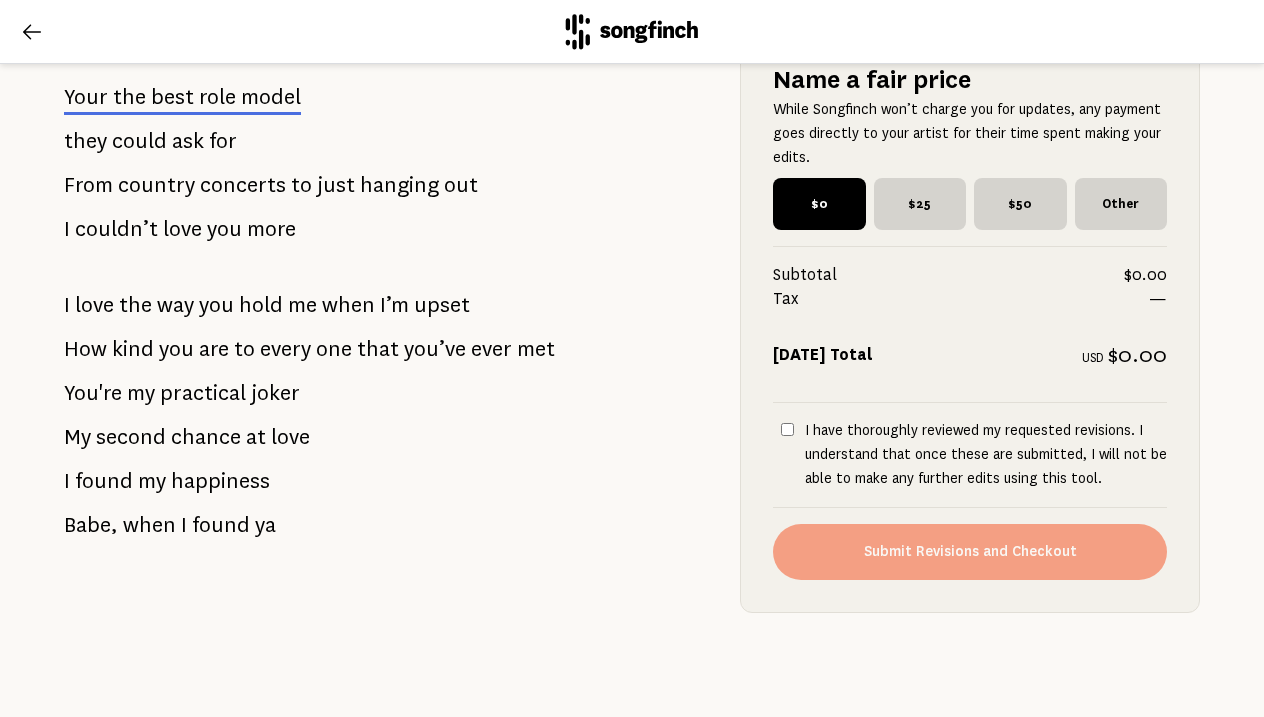 scroll, scrollTop: 1235, scrollLeft: 0, axis: vertical 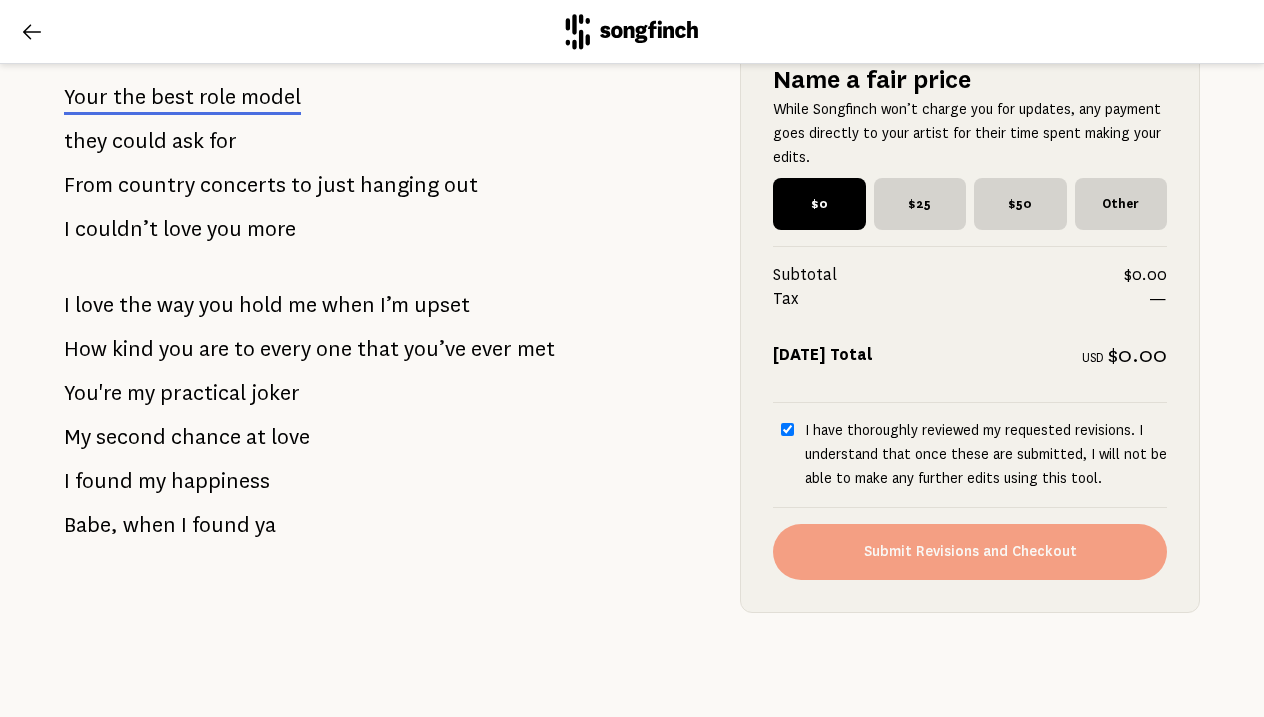 checkbox on "true" 